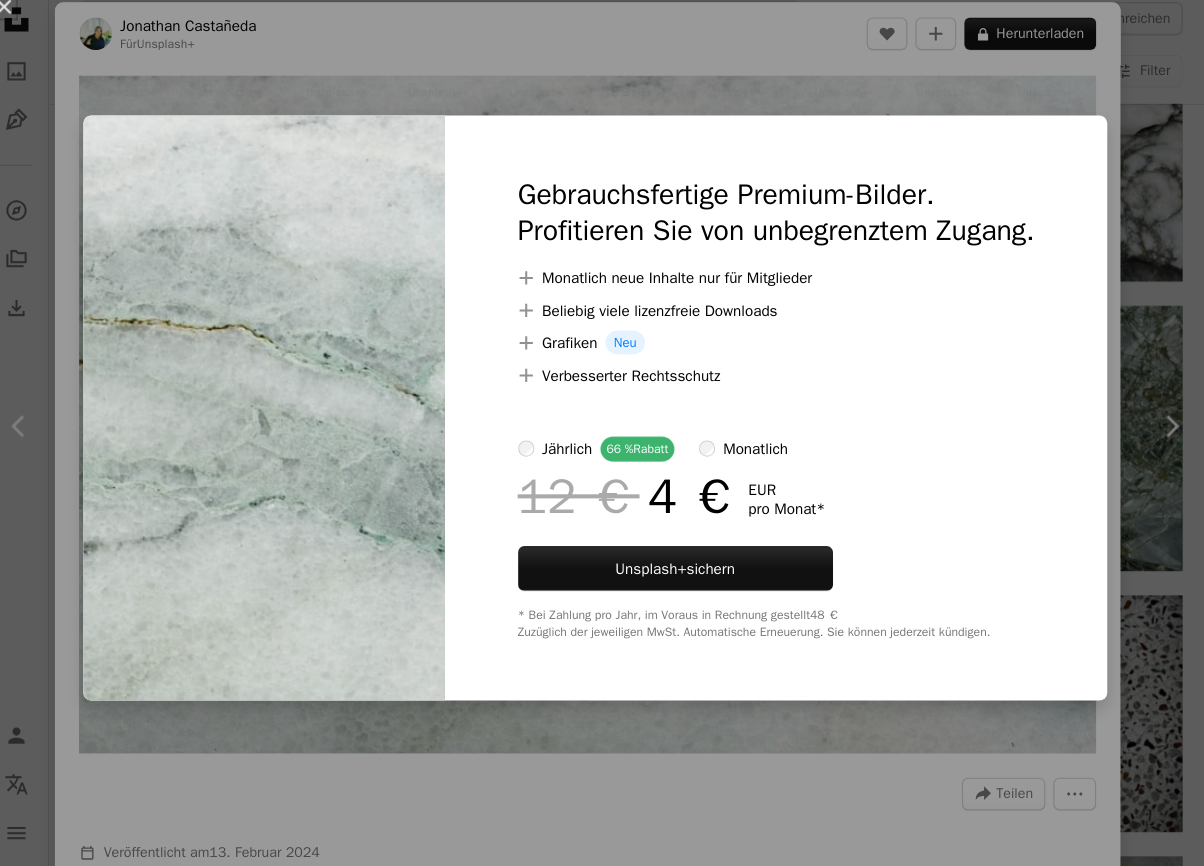click on "An X shape Gebrauchsfertige Premium-Bilder. Profitieren Sie von unbegrenztem Zugang. A plus sign Monatlich neue Inhalte nur für Mitglieder A plus sign Beliebig viele lizenzfreie Downloads A plus sign Grafiken  Neu A plus sign Verbesserter Rechtsschutz jährlich 66 %  Rabatt monatlich 12 €   4 € EUR pro Monat * Unsplash+  sichern * Bei Zahlung pro Jahr, im Voraus in Rechnung gestellt  48 € Zuzüglich der jeweiligen MwSt. Automatische Erneuerung. Sie können jederzeit kündigen." at bounding box center [602, 433] 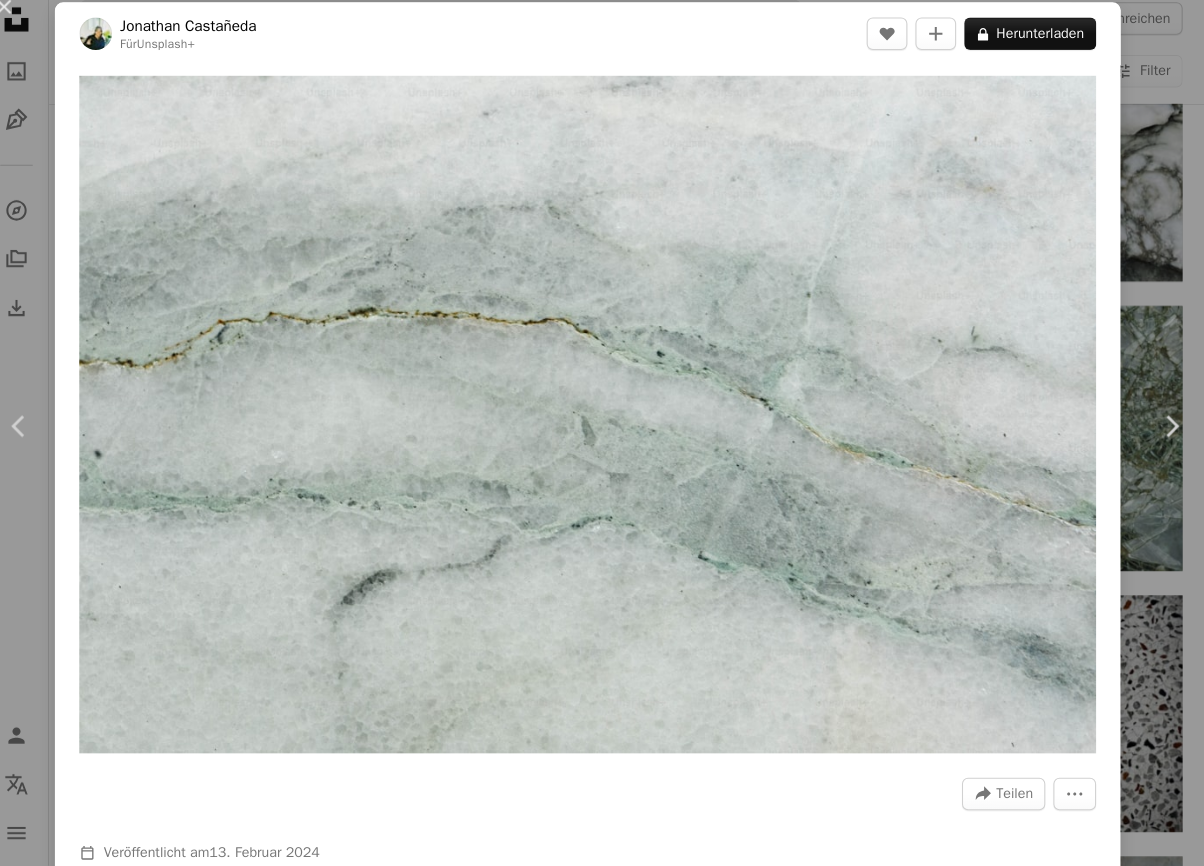 scroll, scrollTop: 11091, scrollLeft: 0, axis: vertical 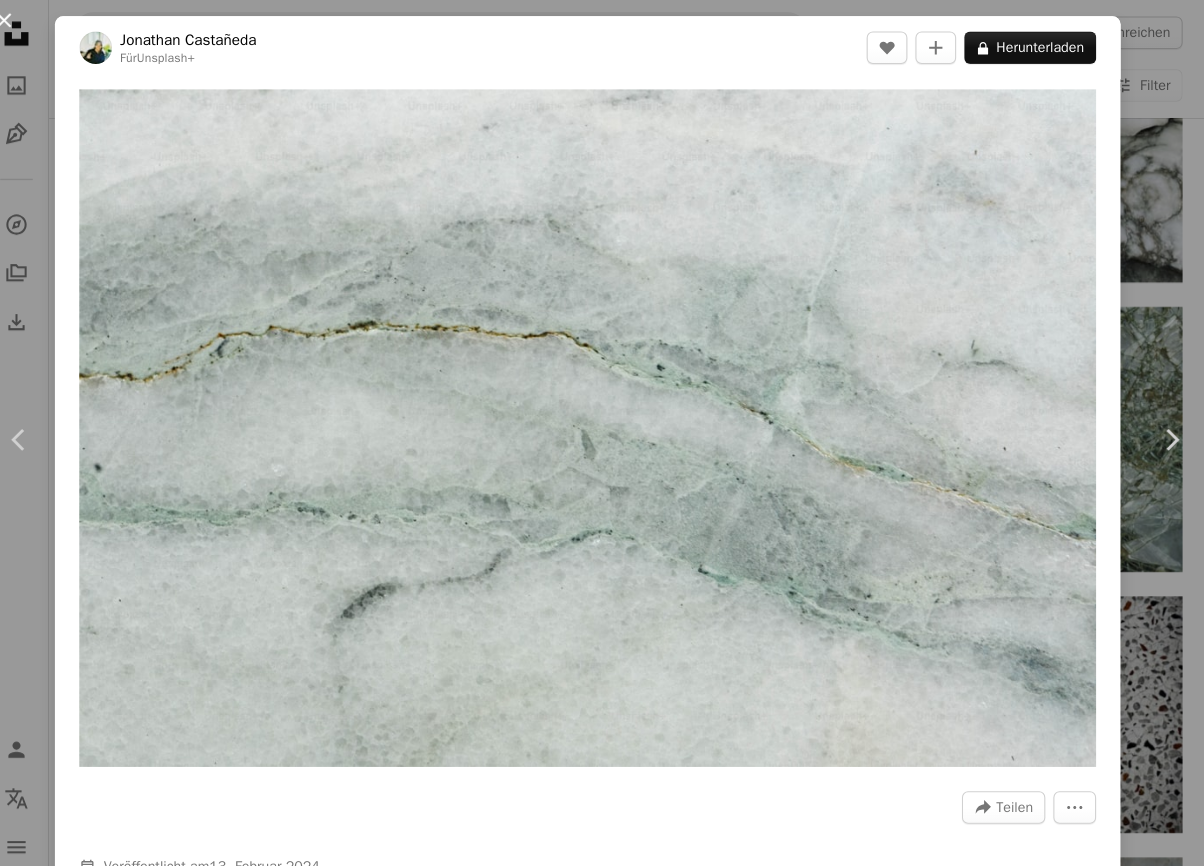 click on "An X shape" at bounding box center [20, 20] 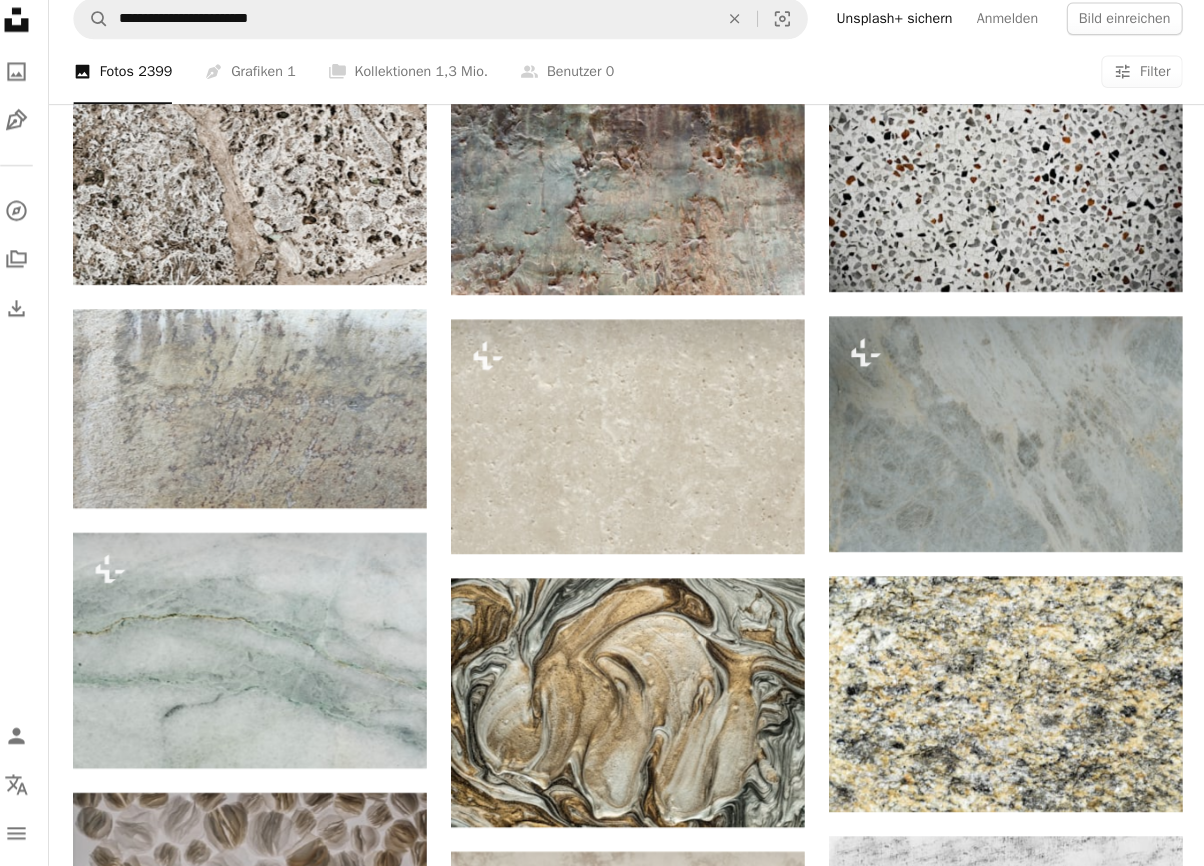 scroll, scrollTop: 12216, scrollLeft: 0, axis: vertical 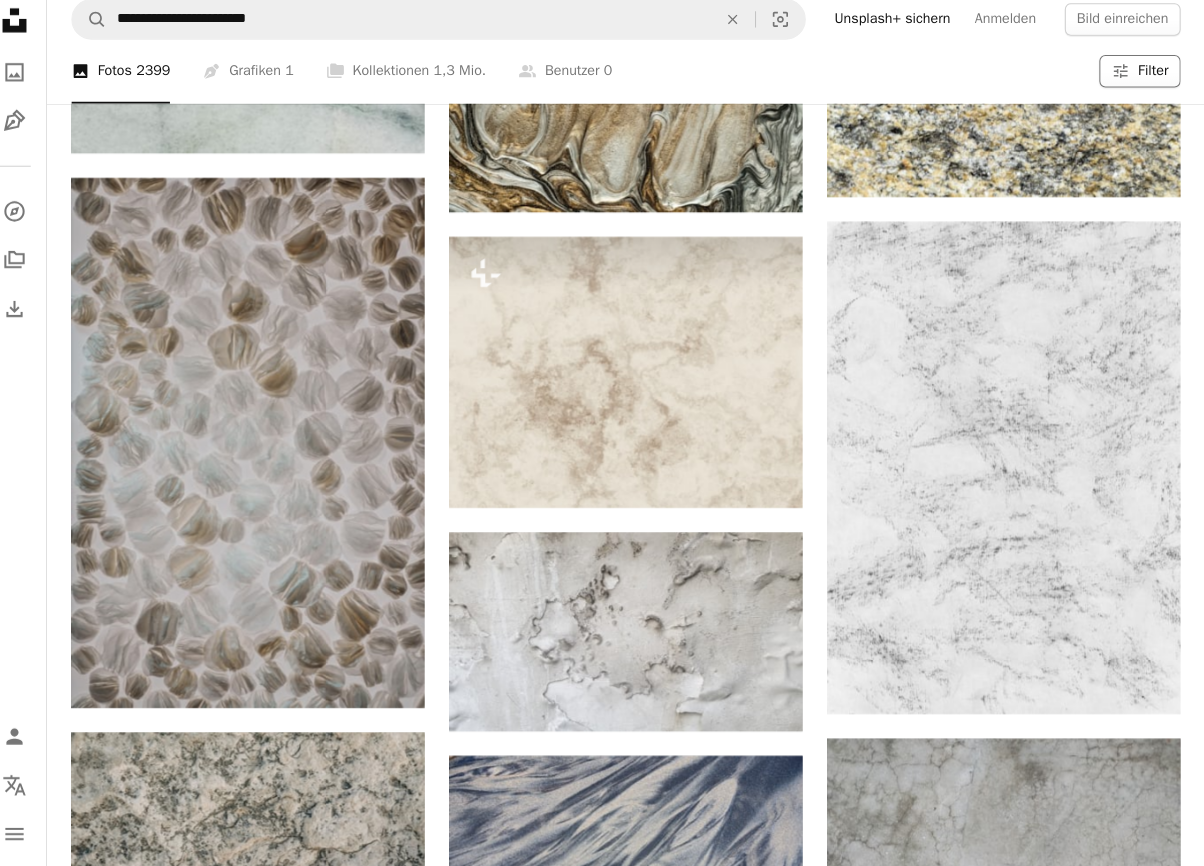 click on "Filter" at bounding box center (1153, 84) 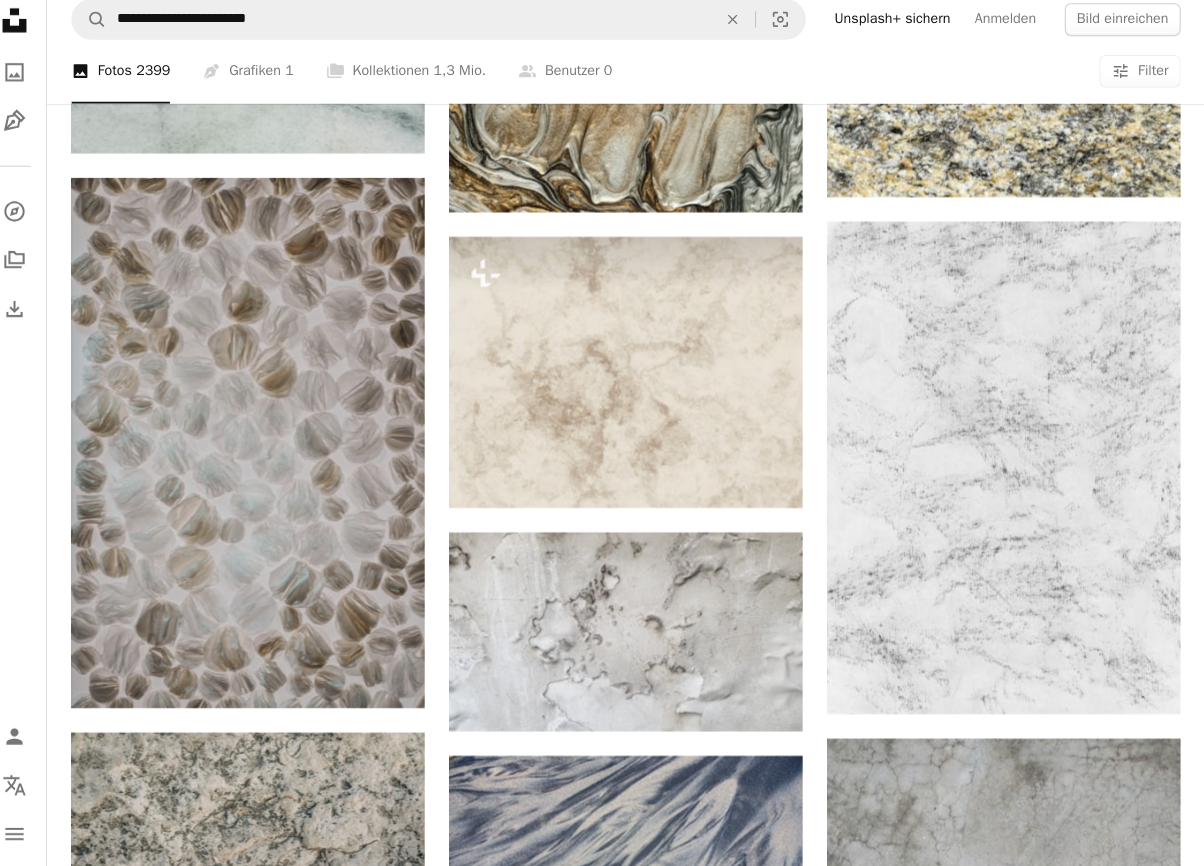 click on "Kostenlos" at bounding box center [602, 6041] 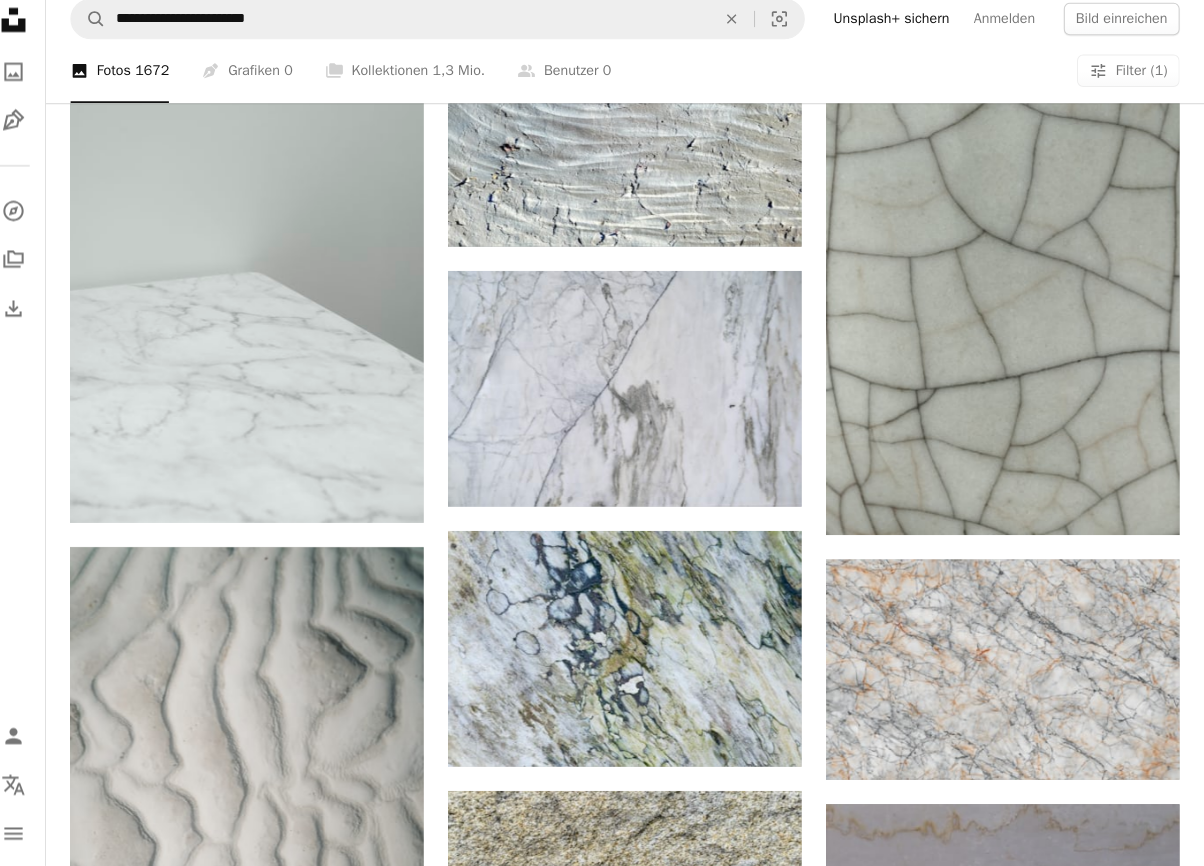 scroll, scrollTop: 1322, scrollLeft: 0, axis: vertical 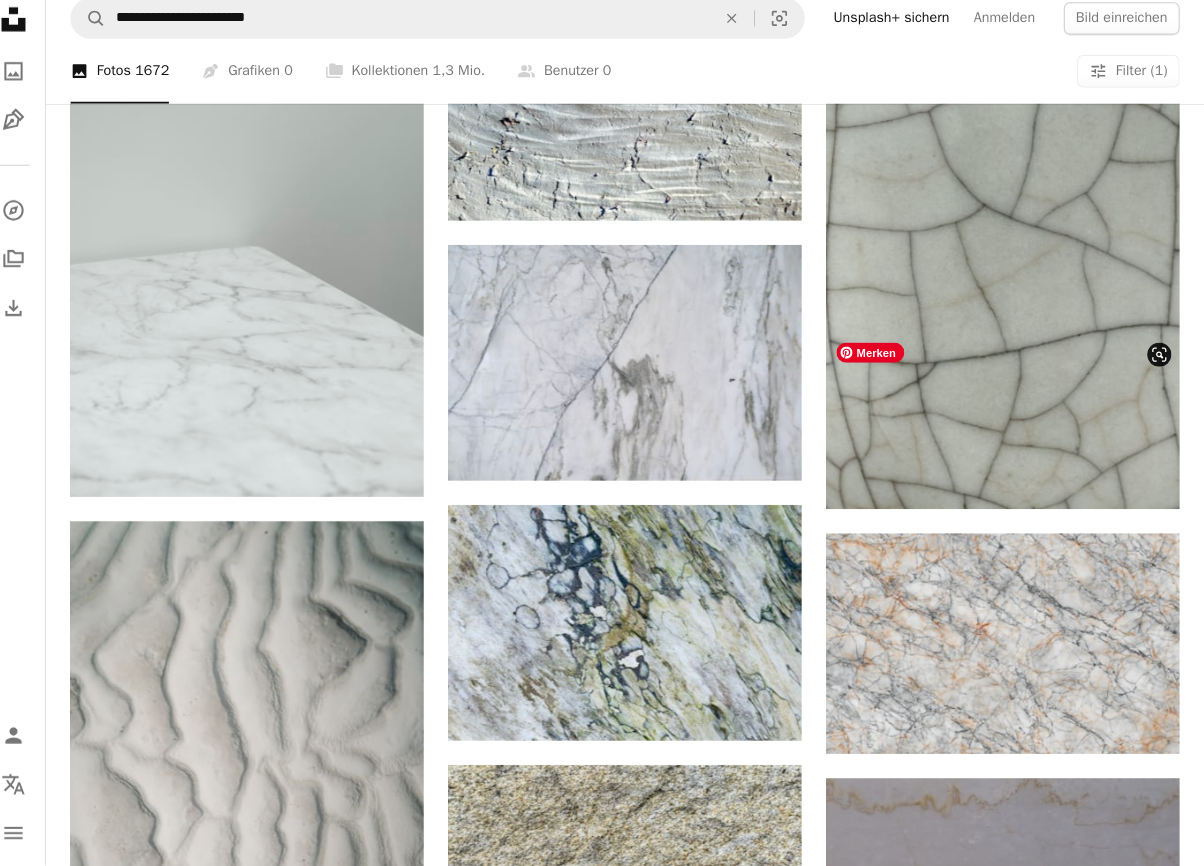 click at bounding box center (1006, 1181) 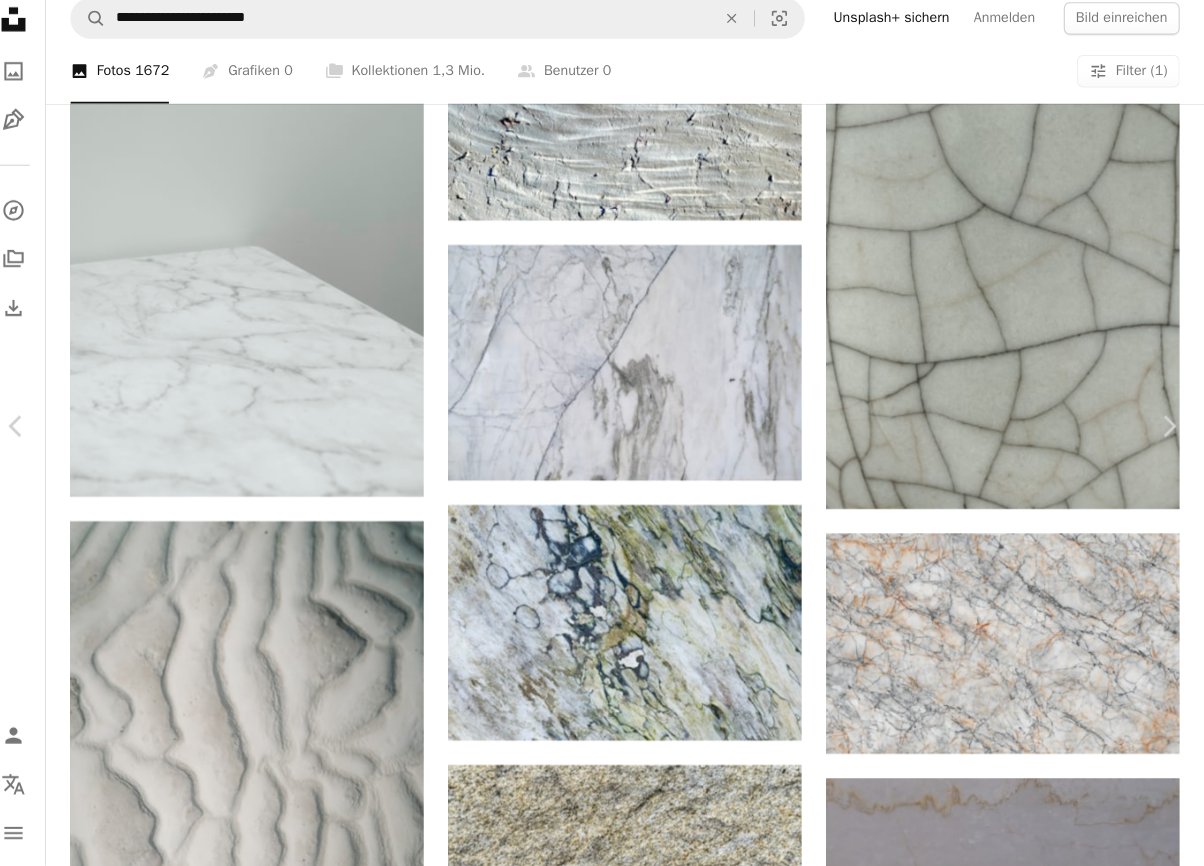 click on "An X shape" at bounding box center (20, 20) 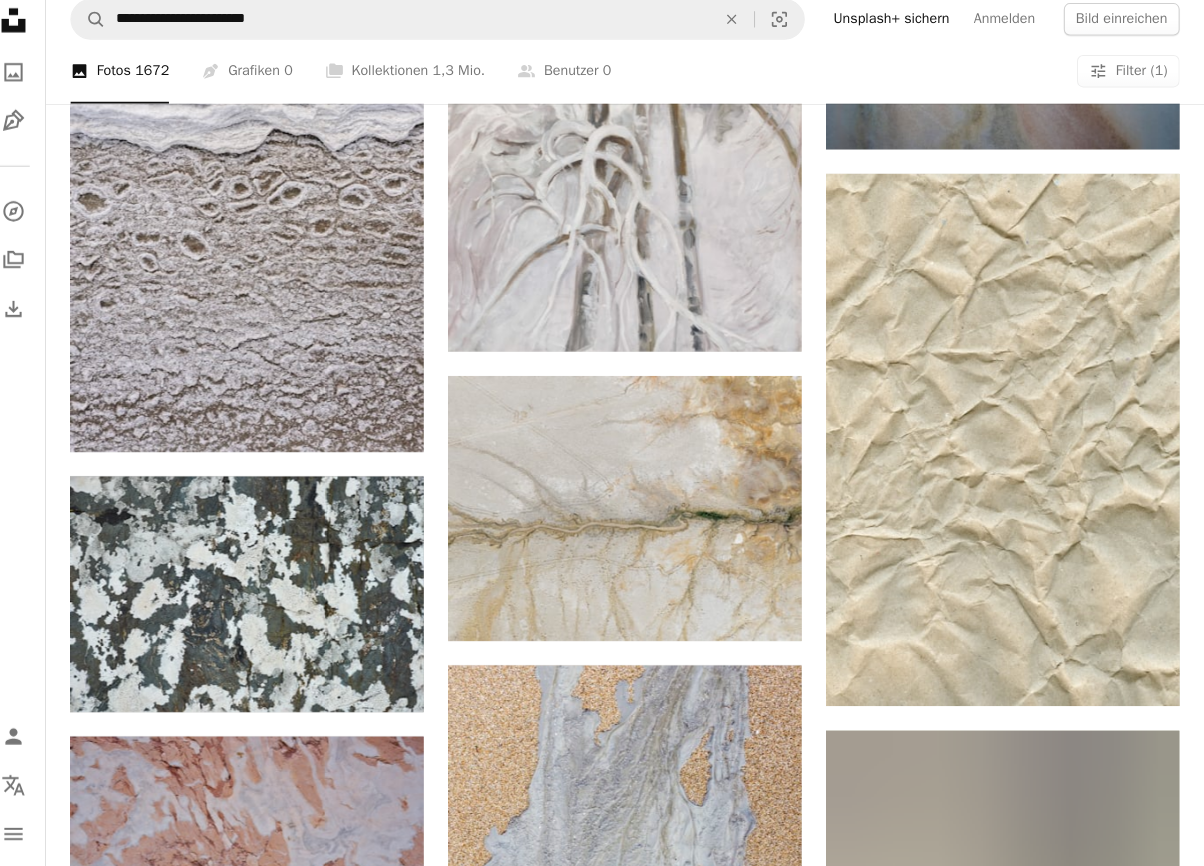 scroll, scrollTop: 2464, scrollLeft: 0, axis: vertical 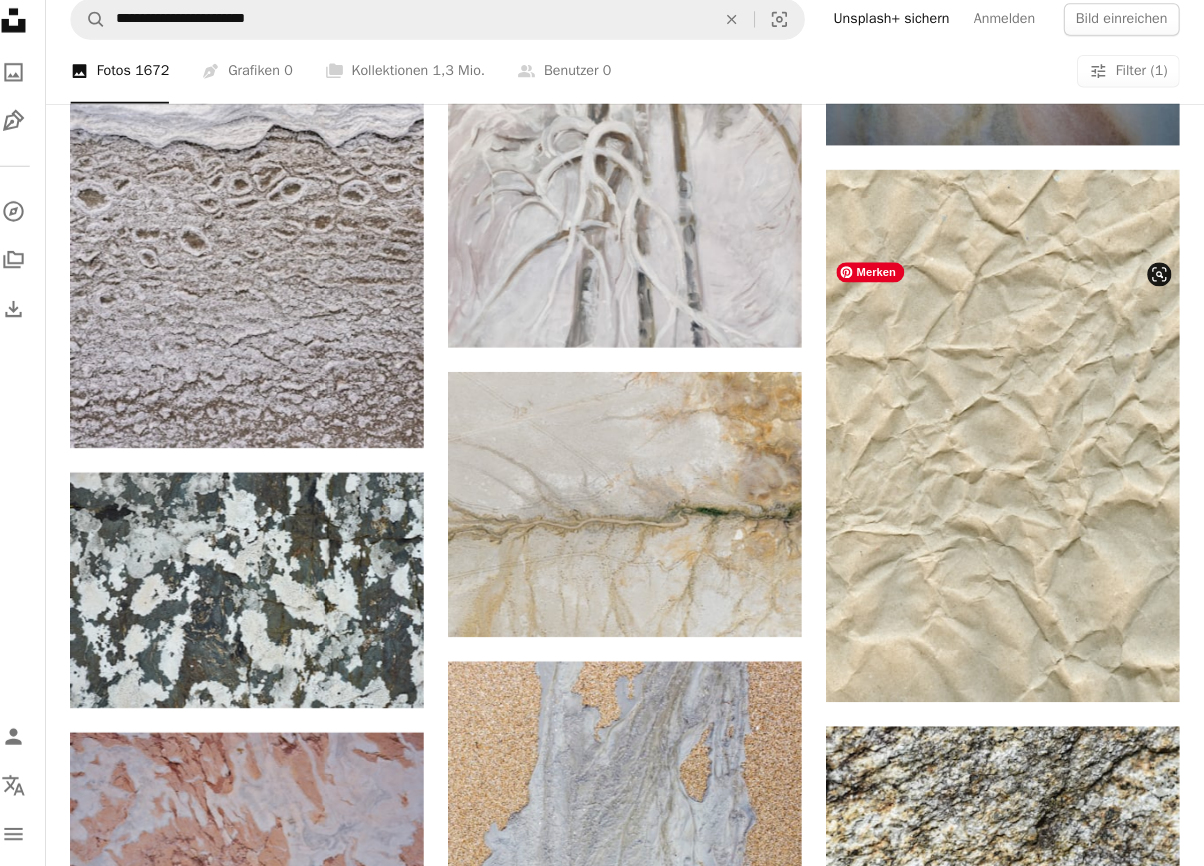 click at bounding box center (1006, 1100) 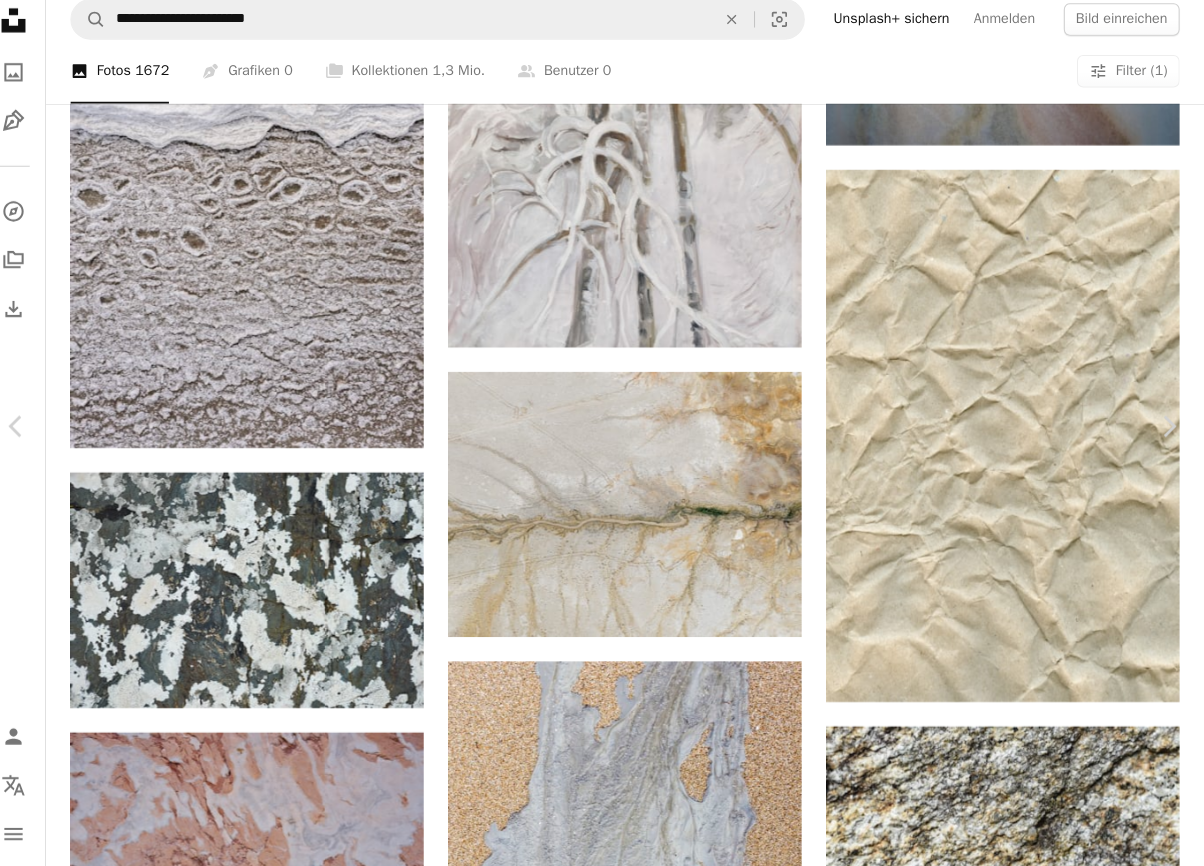 click on "An X shape" at bounding box center (20, 20) 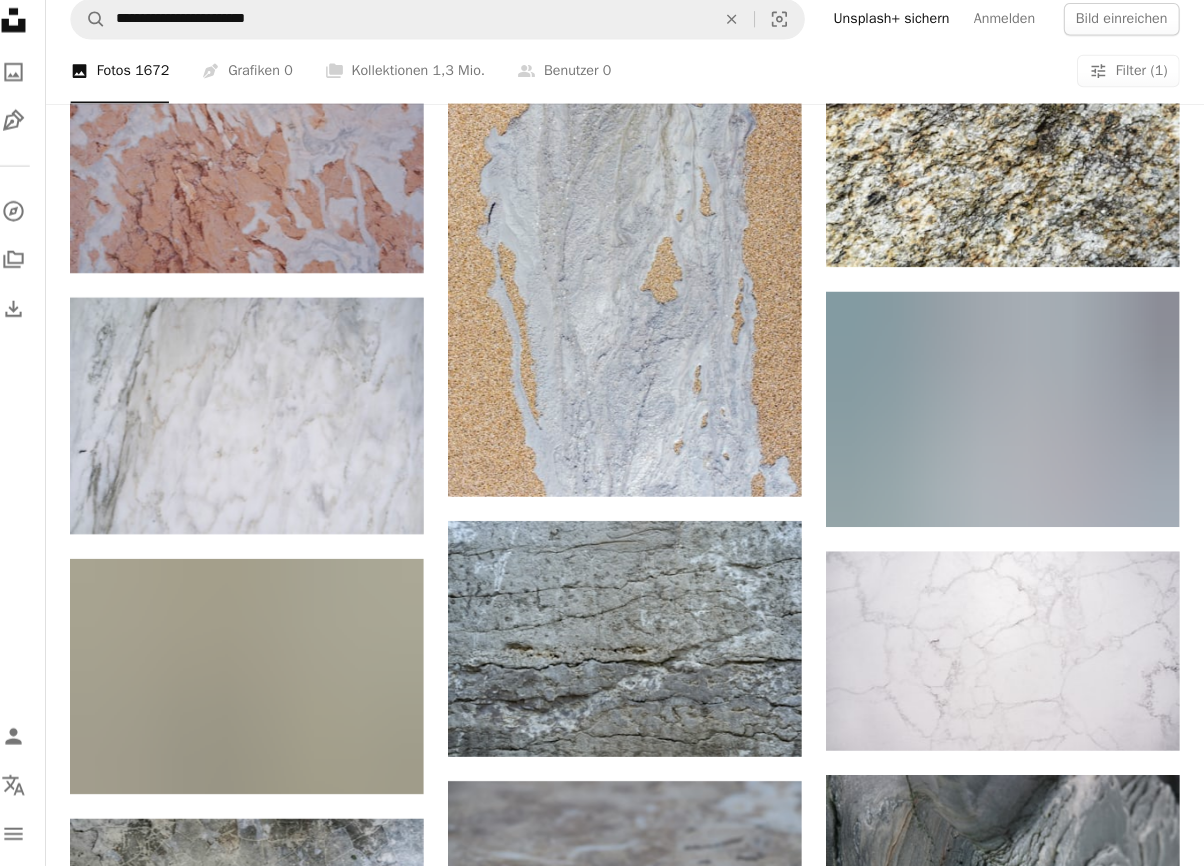 scroll, scrollTop: 3155, scrollLeft: 0, axis: vertical 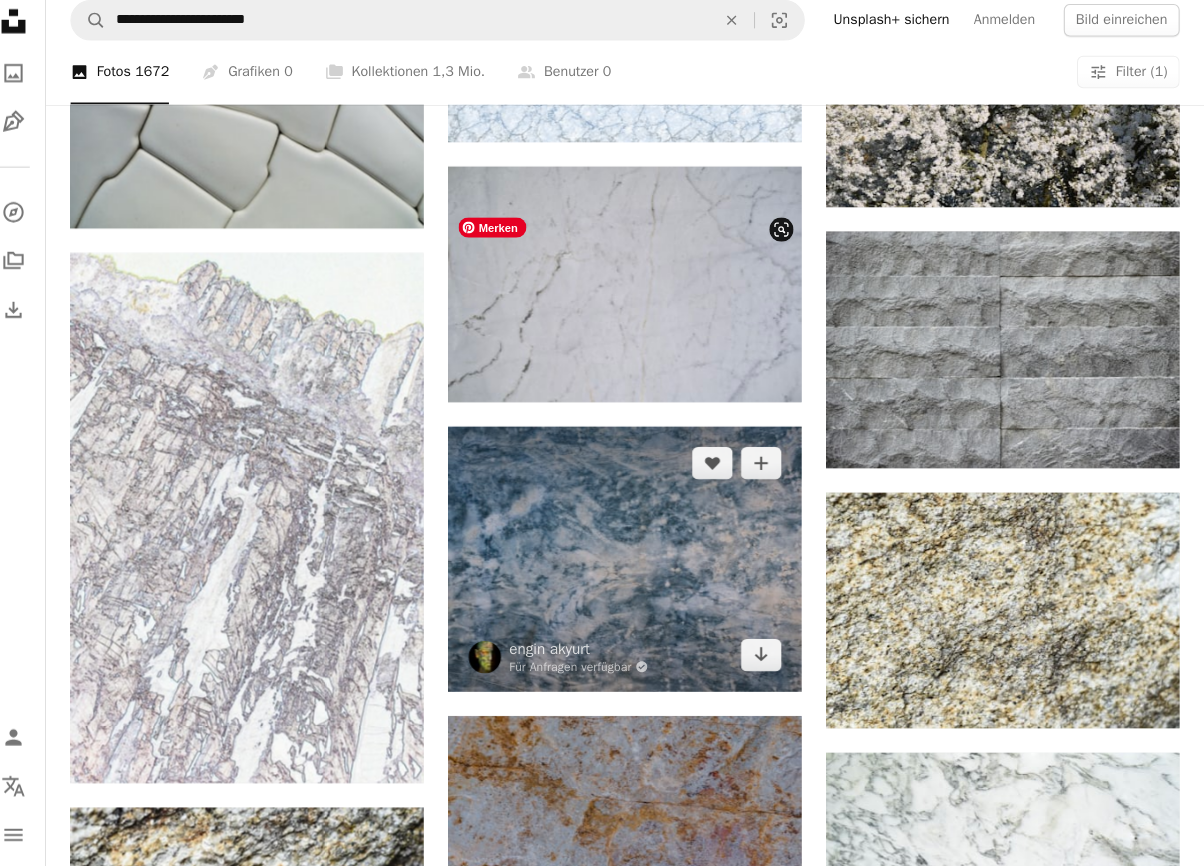 click at bounding box center (634, 562) 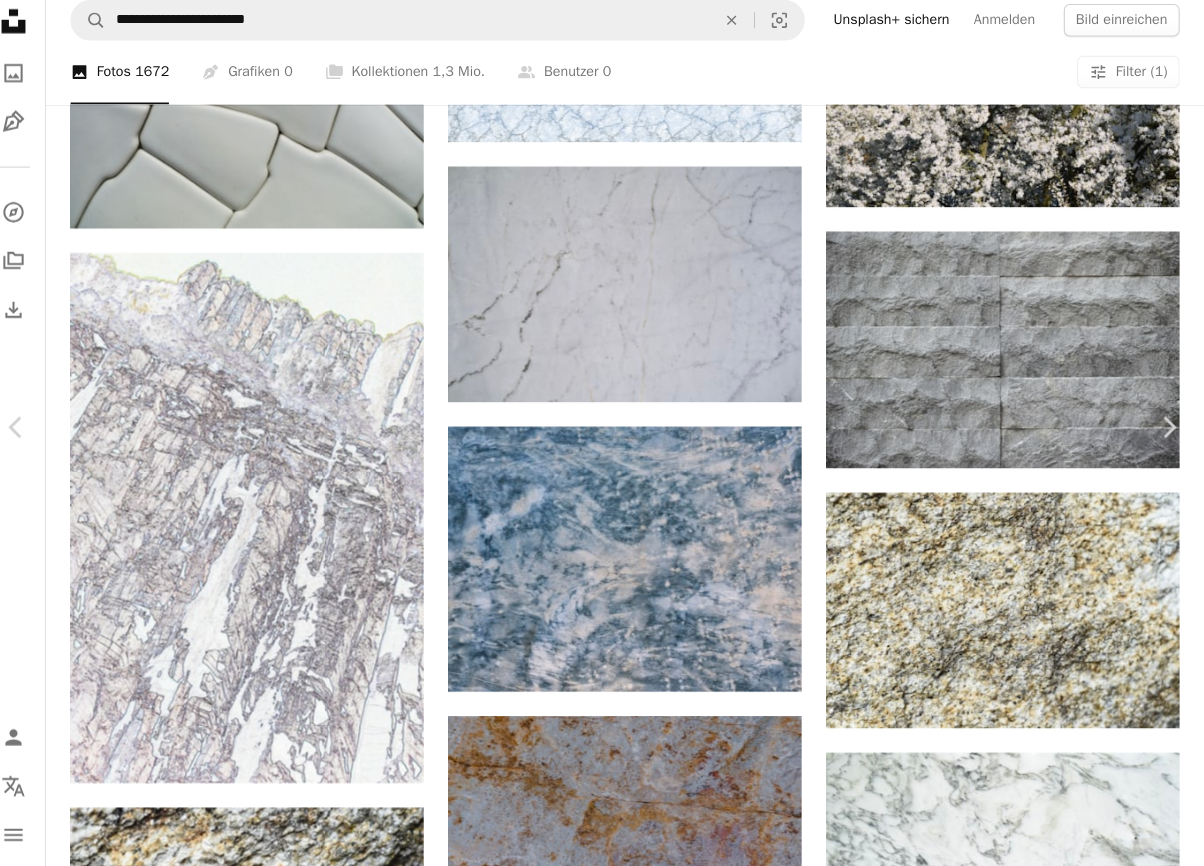 click on "An X shape" at bounding box center (20, 20) 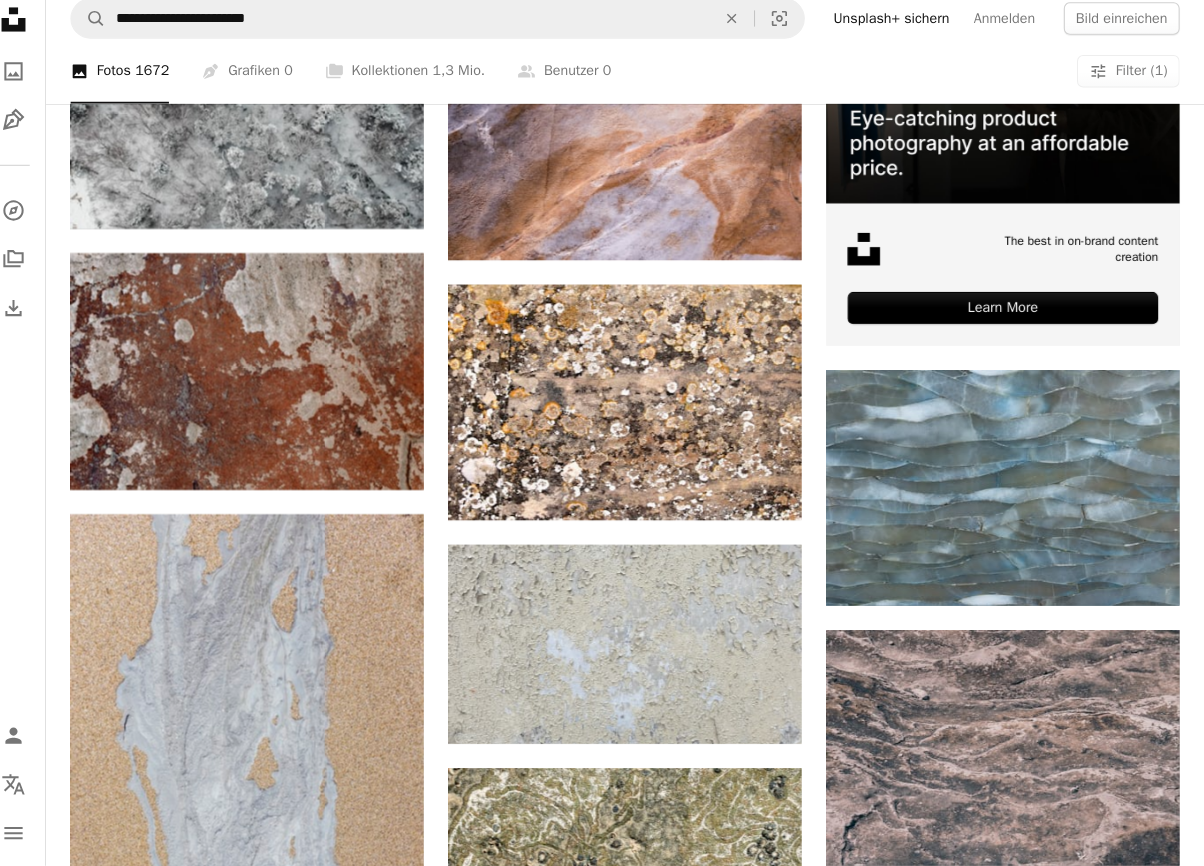 scroll, scrollTop: 6641, scrollLeft: 0, axis: vertical 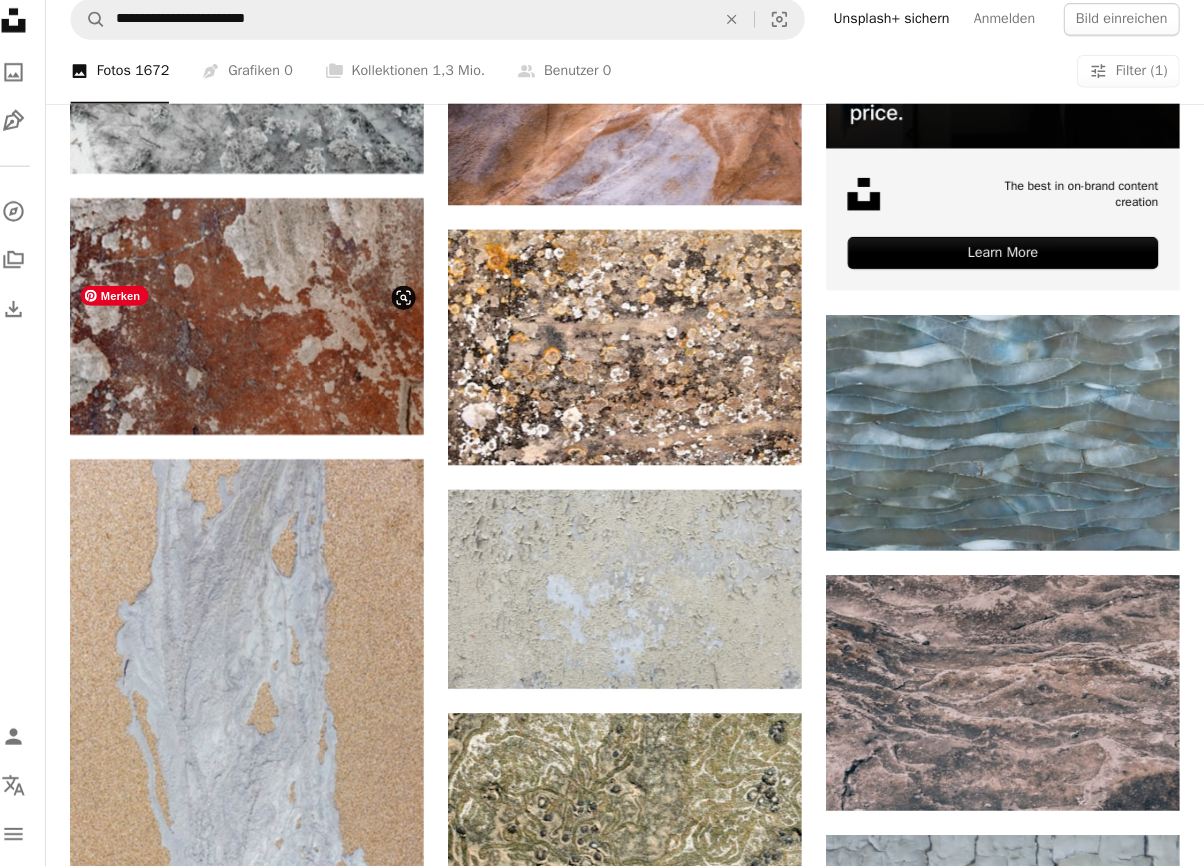 click at bounding box center [262, 1236] 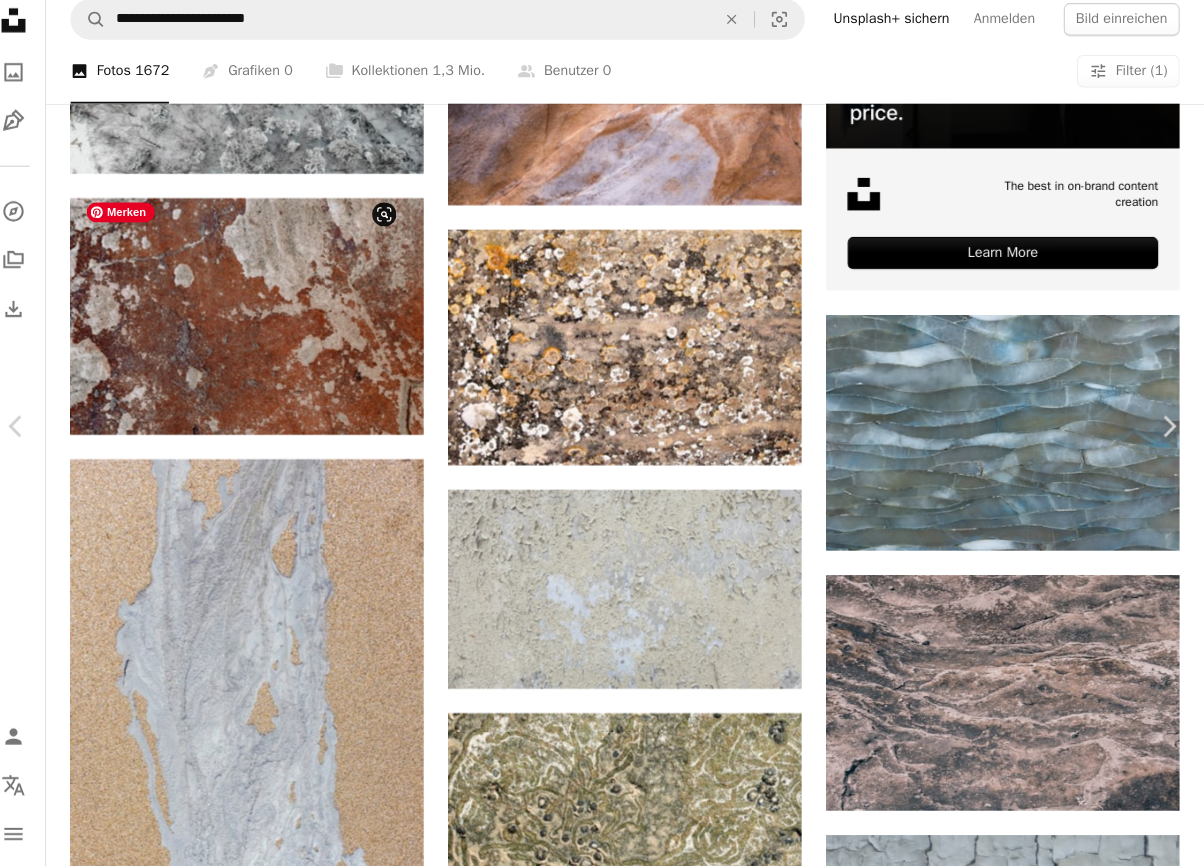 scroll, scrollTop: 3163, scrollLeft: 0, axis: vertical 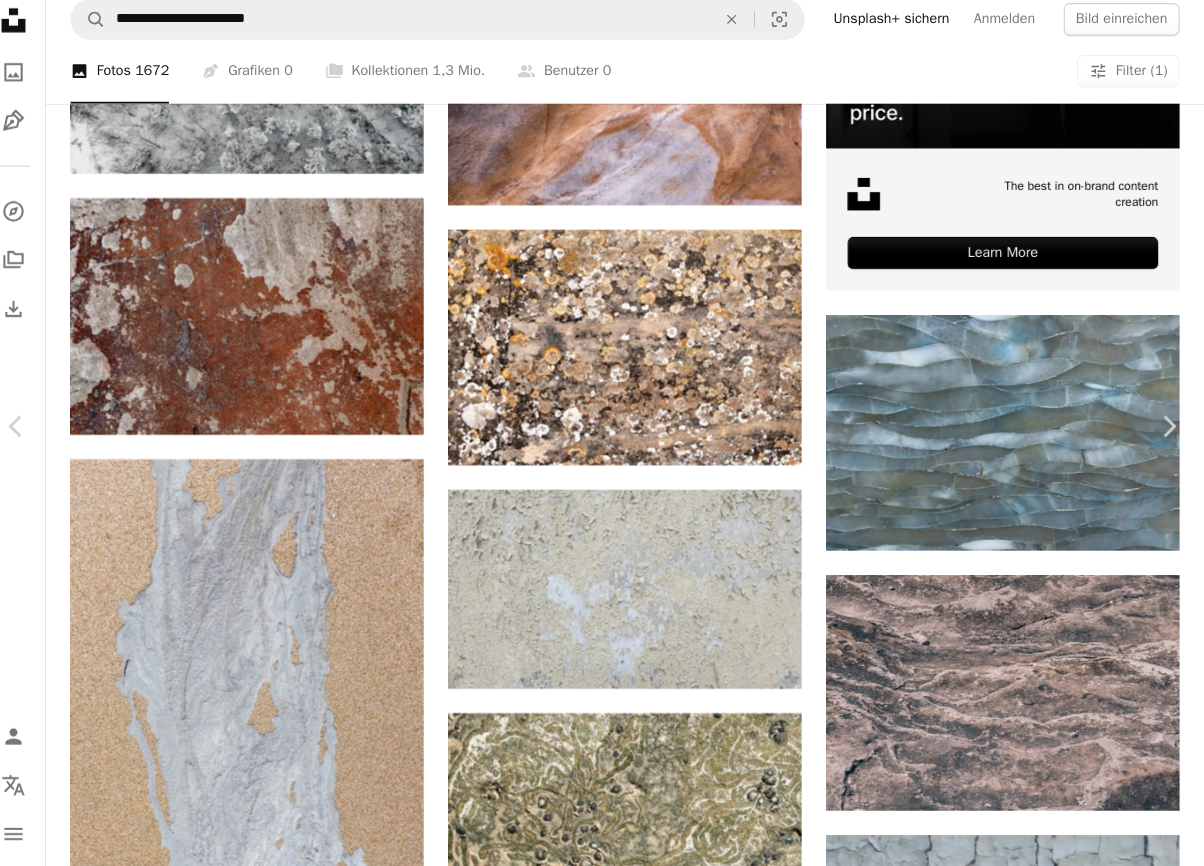 click on "An X shape" at bounding box center (20, 20) 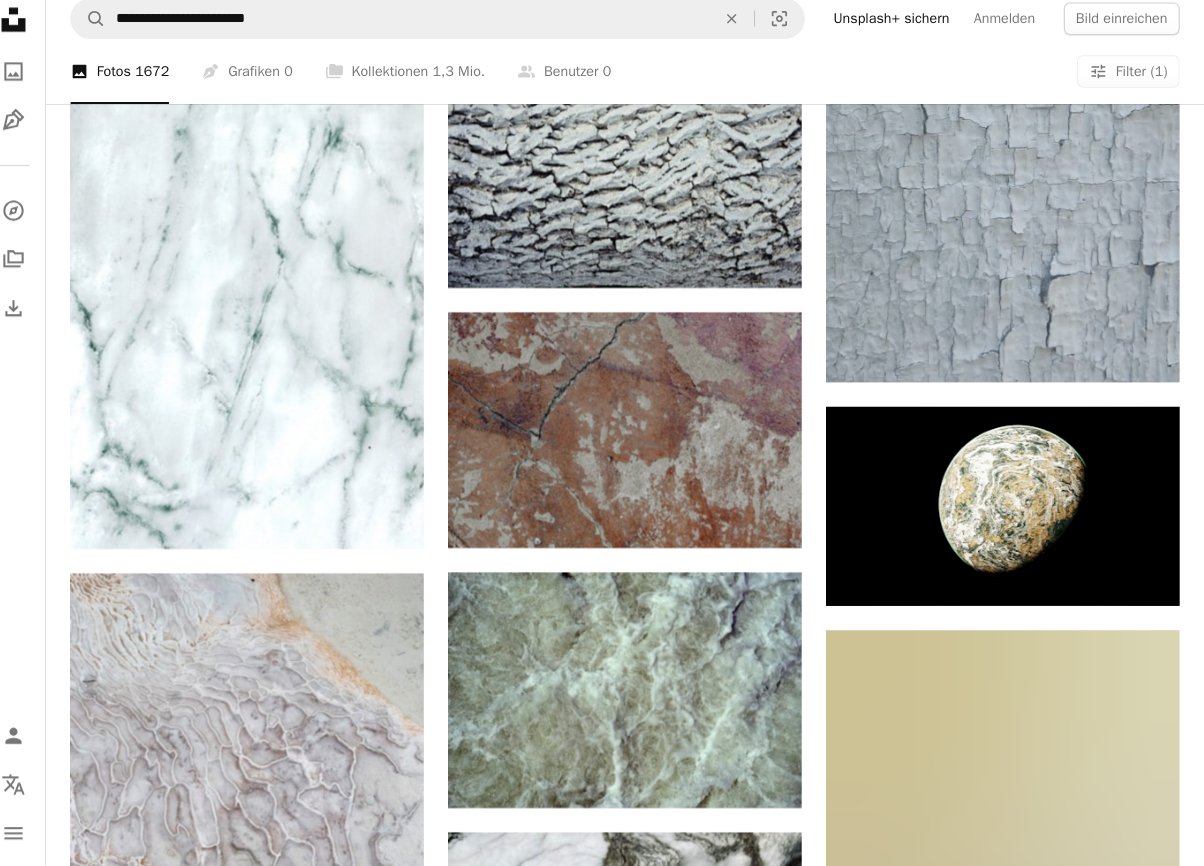 scroll, scrollTop: 7584, scrollLeft: 0, axis: vertical 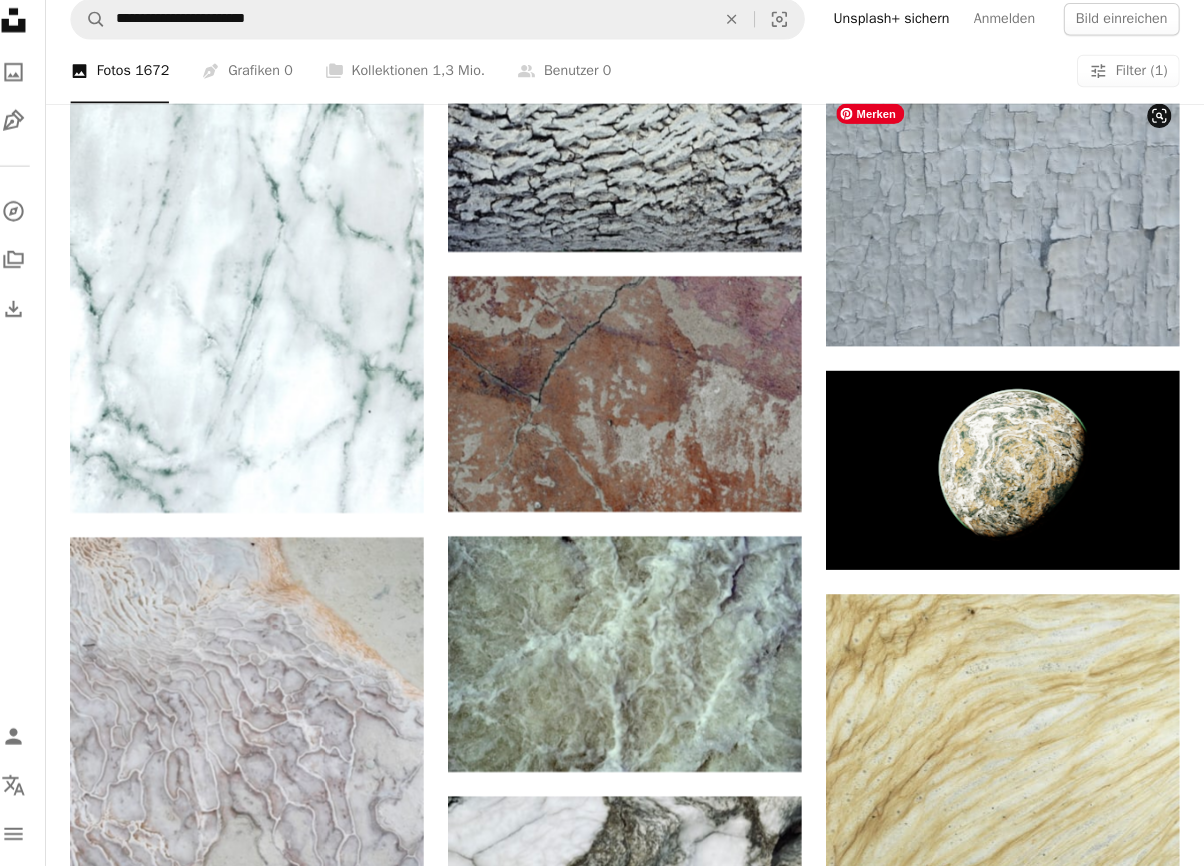 click at bounding box center (1006, 1559) 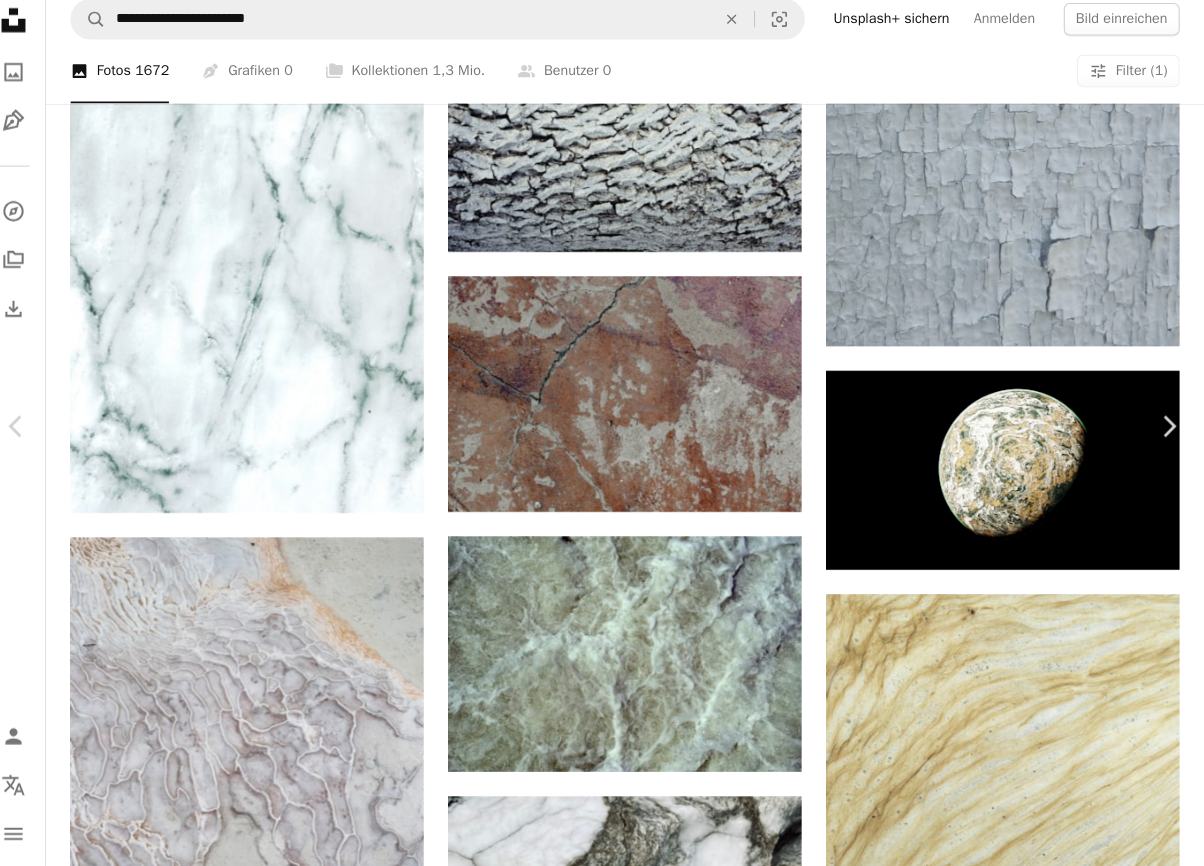 click on "An X shape" at bounding box center [20, 20] 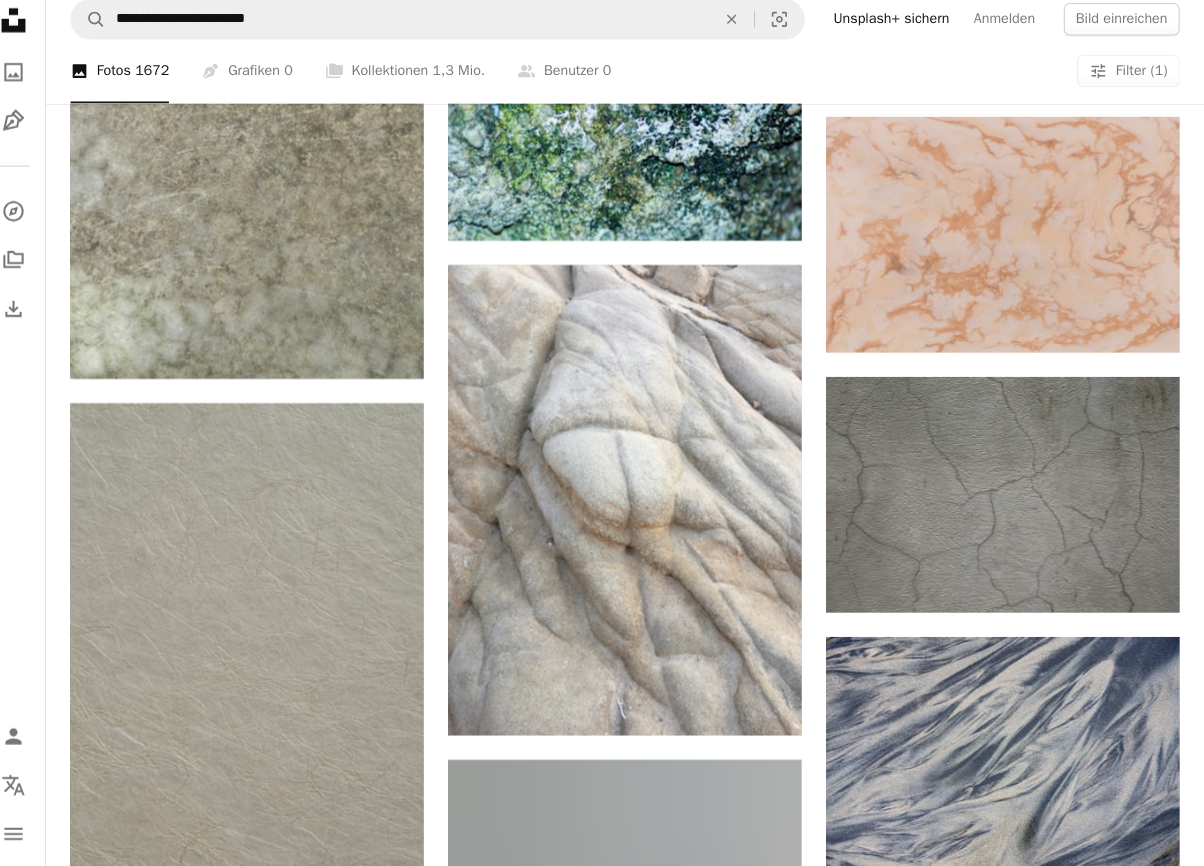scroll, scrollTop: 9805, scrollLeft: 0, axis: vertical 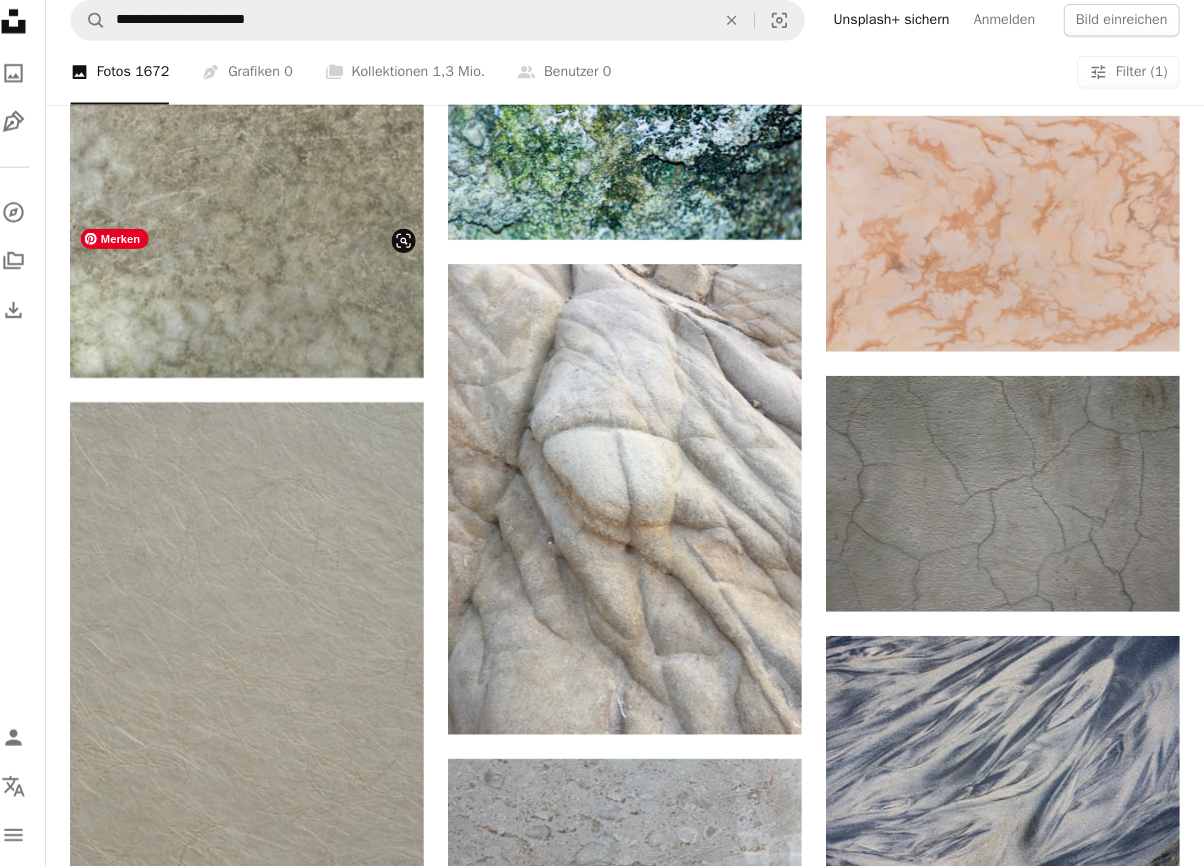 click at bounding box center (262, 1186) 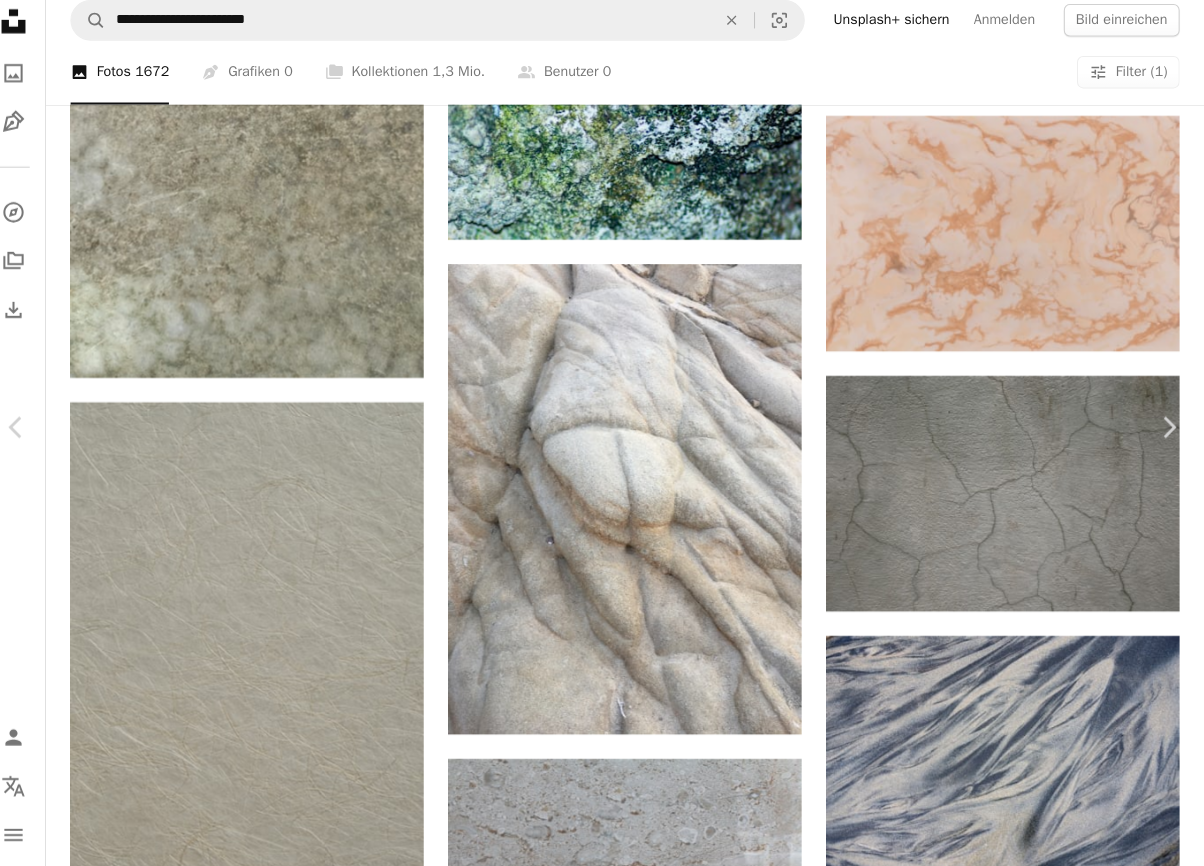 click on "An X shape" at bounding box center [20, 20] 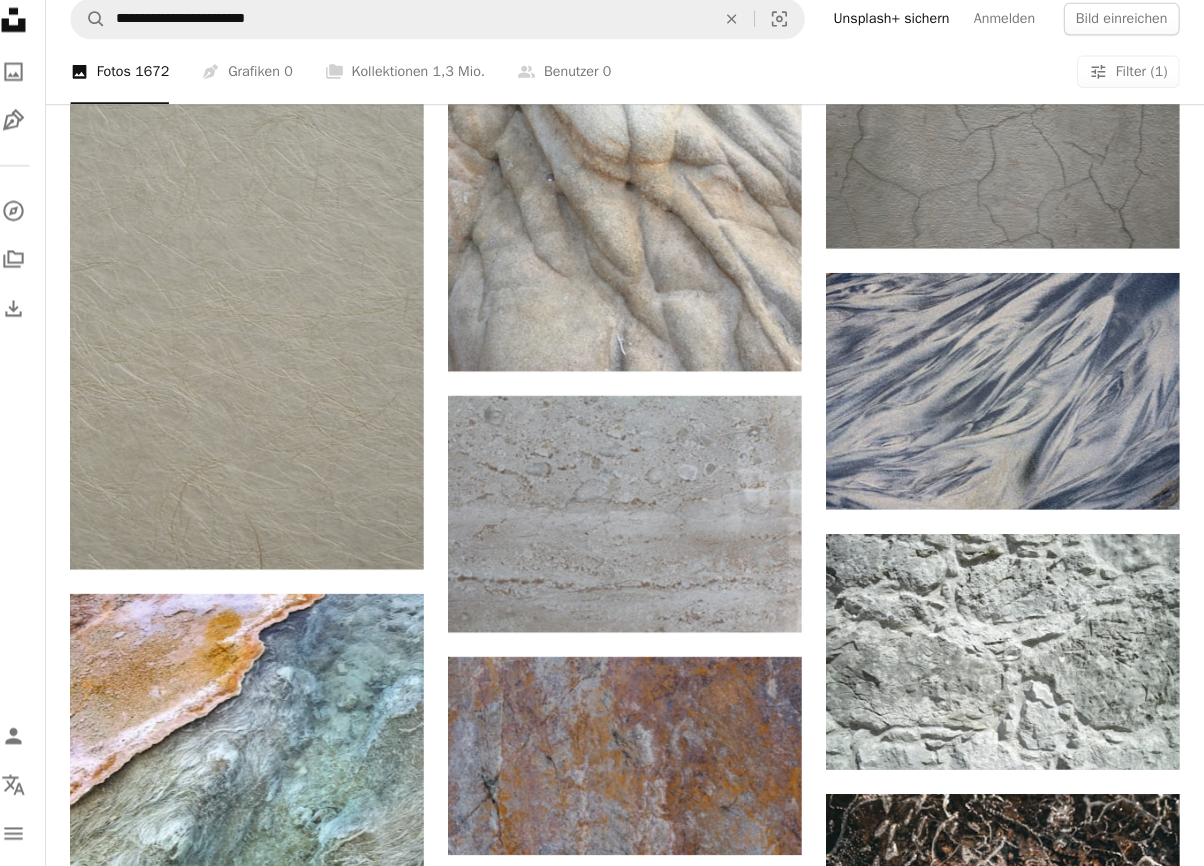scroll, scrollTop: 10168, scrollLeft: 0, axis: vertical 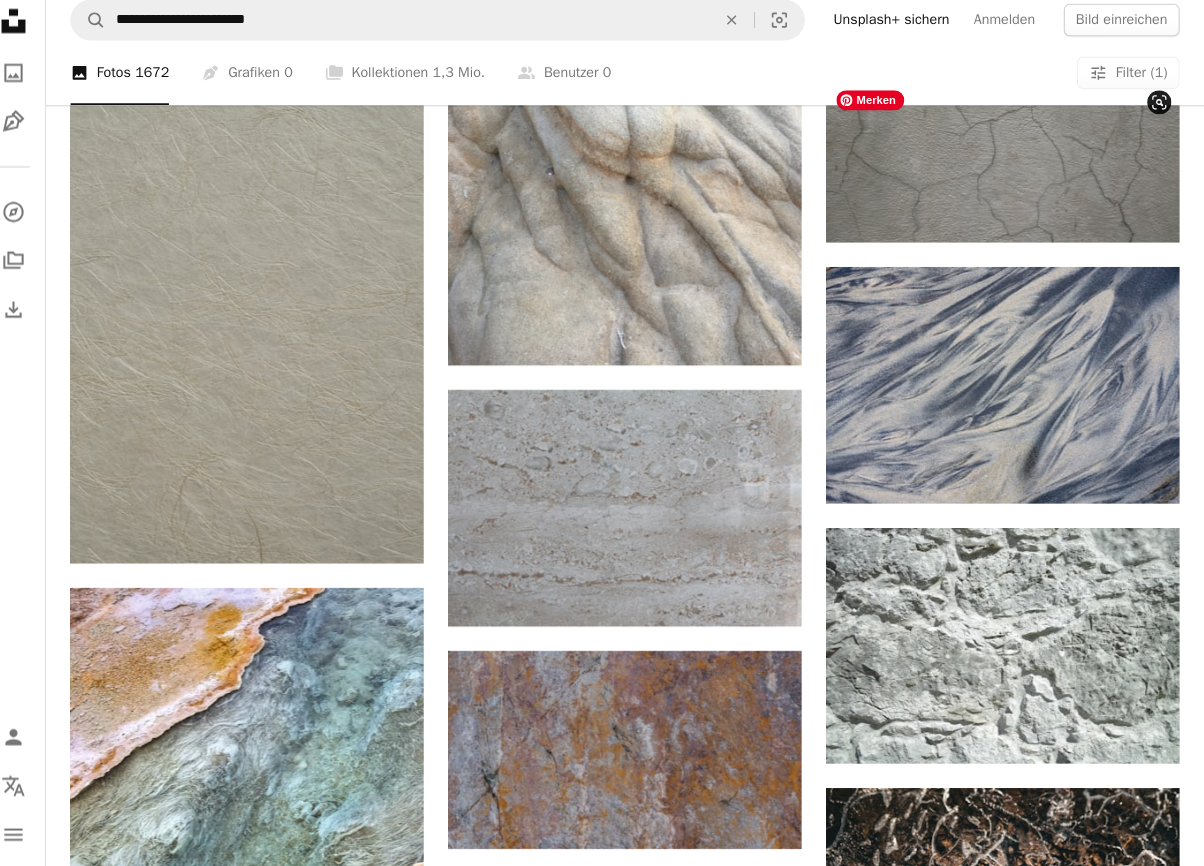 click at bounding box center (1006, 1590) 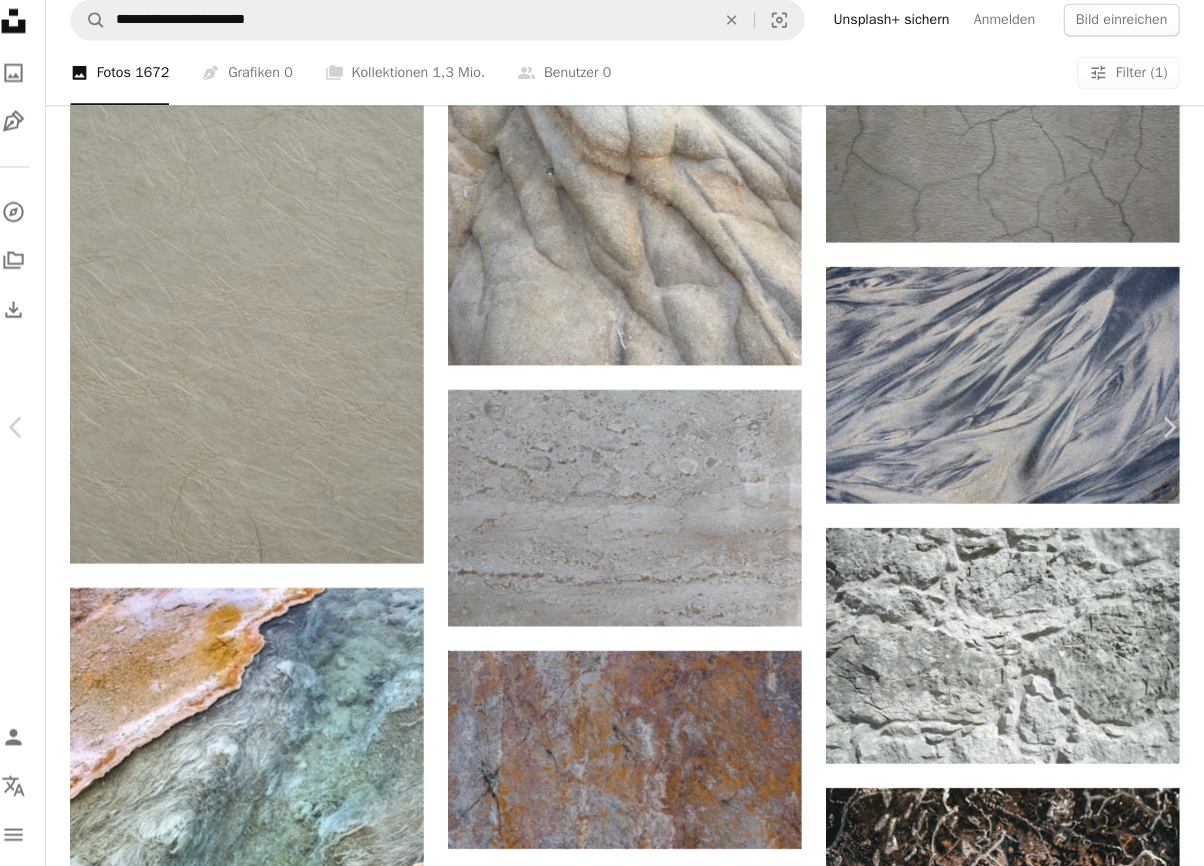 click on "An X shape" at bounding box center [20, 20] 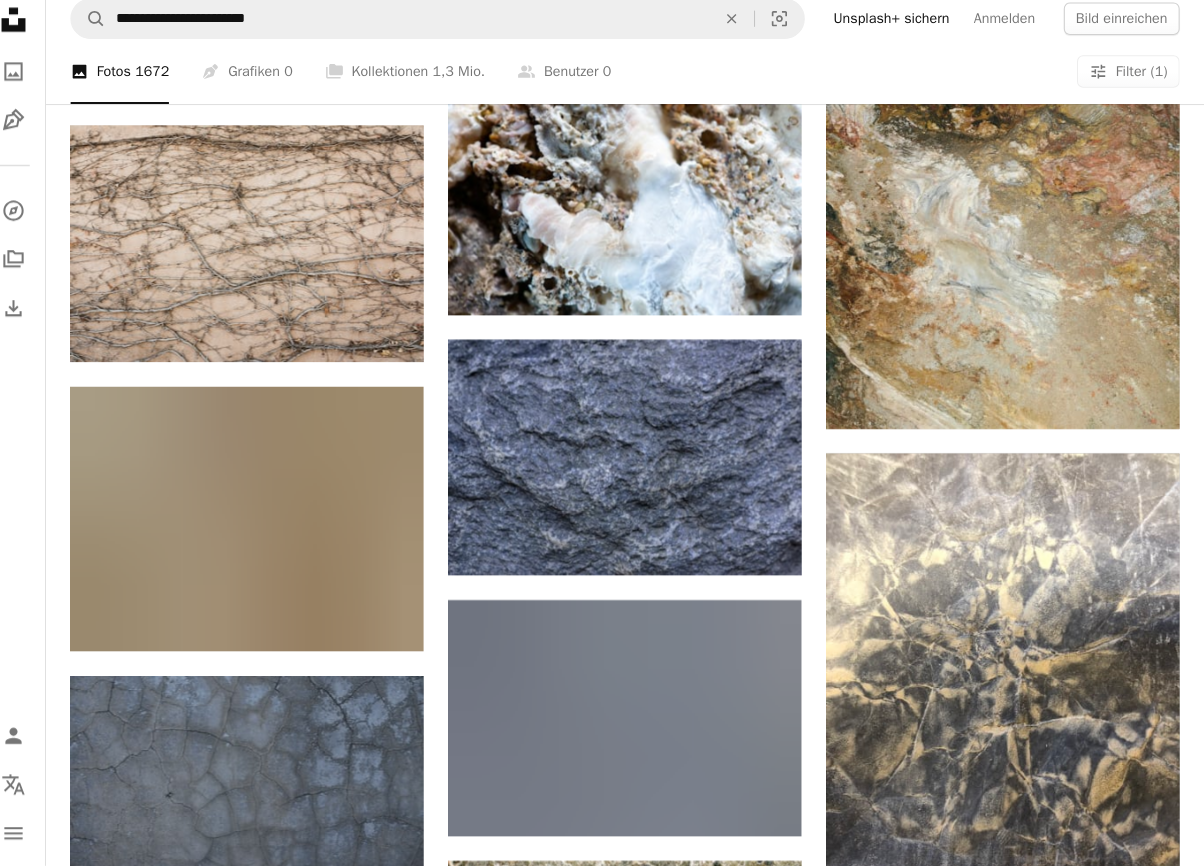 scroll, scrollTop: 12641, scrollLeft: 0, axis: vertical 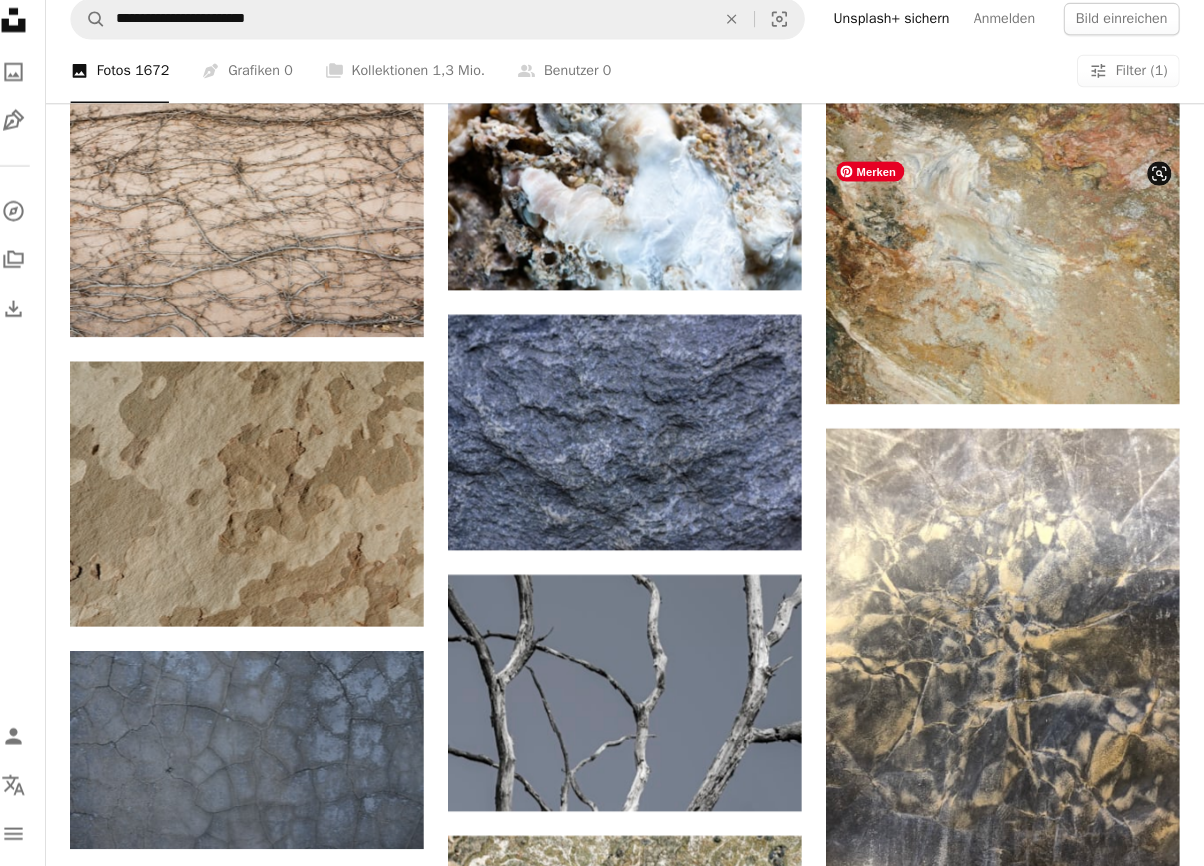 click at bounding box center (1006, 1631) 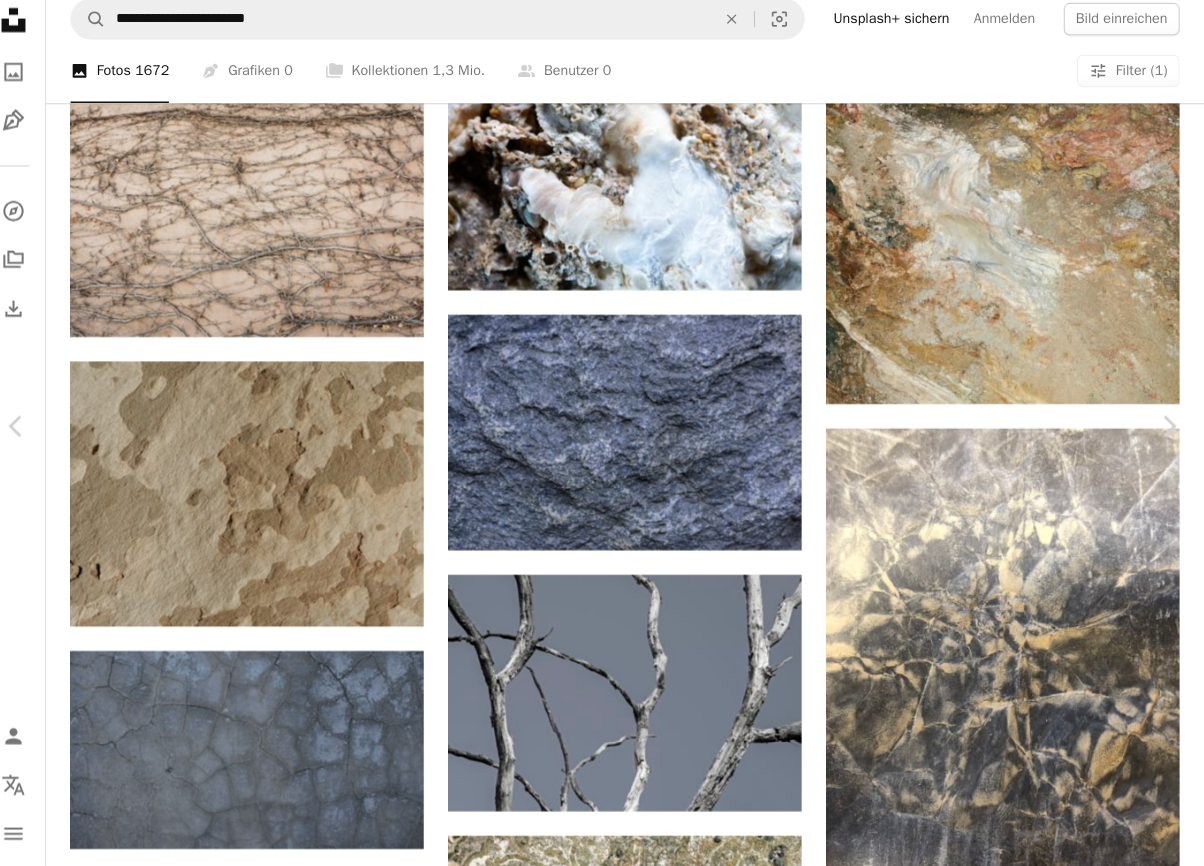scroll, scrollTop: 981, scrollLeft: 0, axis: vertical 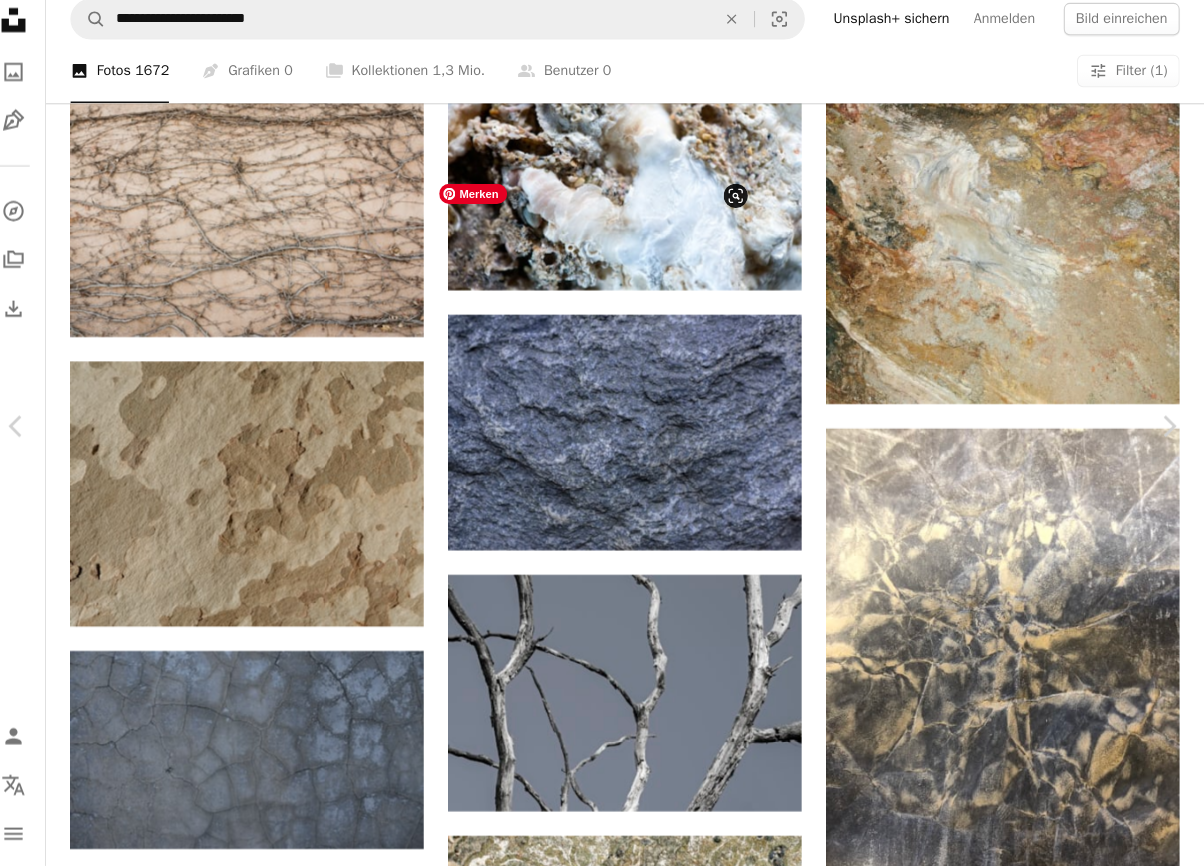 click at bounding box center (595, 5685) 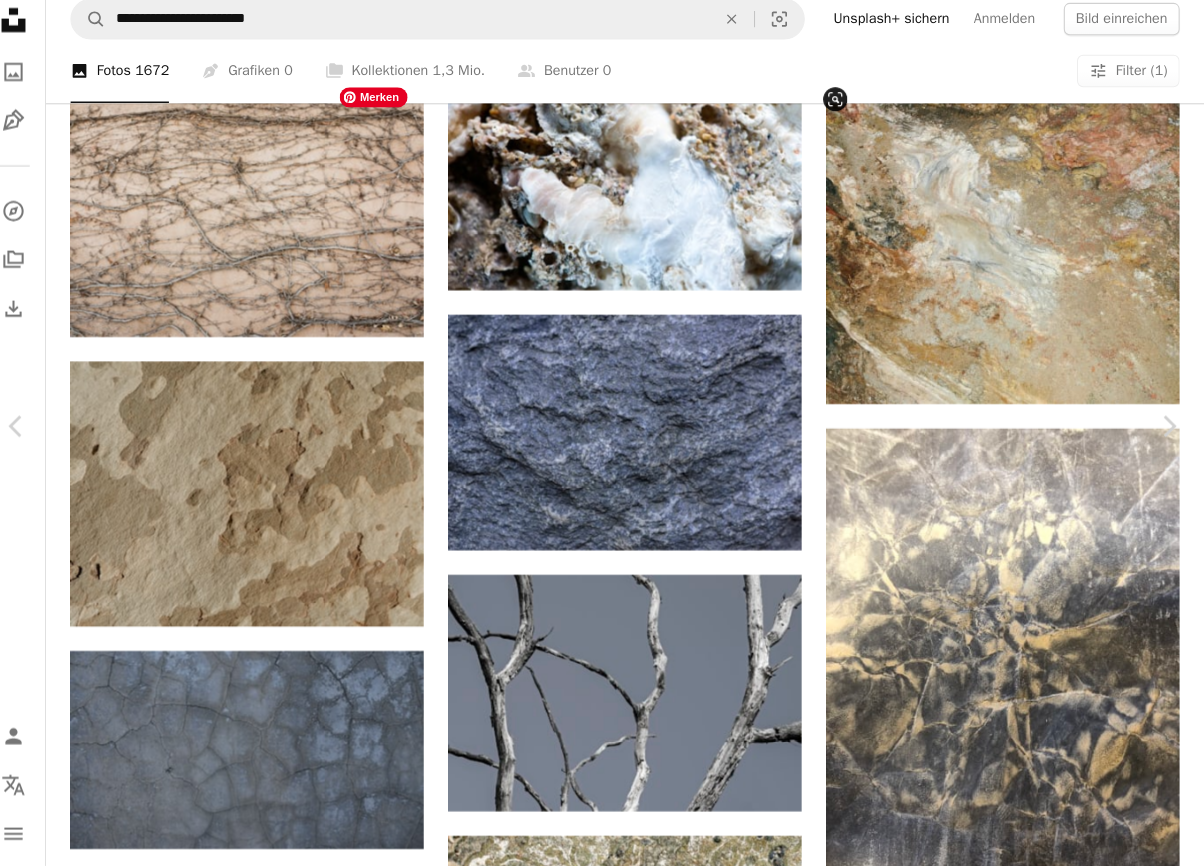 scroll, scrollTop: 0, scrollLeft: 0, axis: both 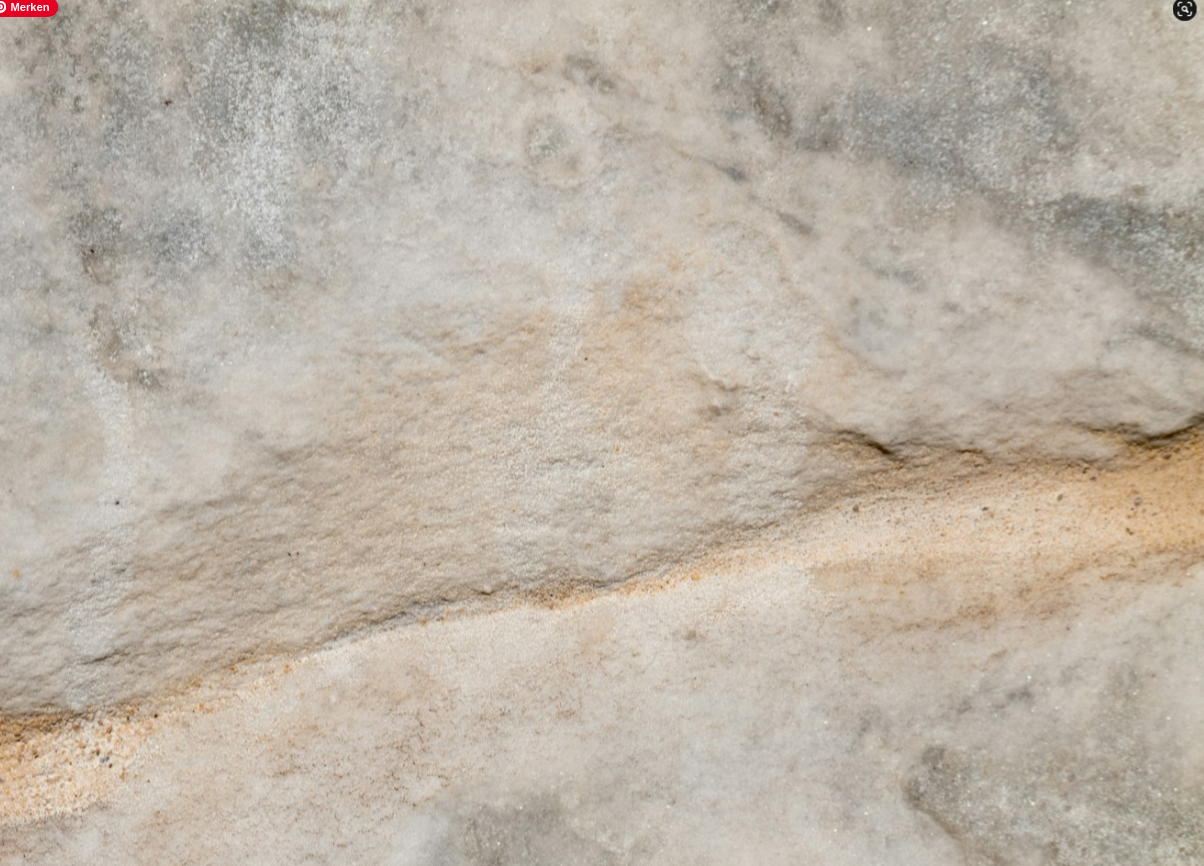 click at bounding box center [602, 803] 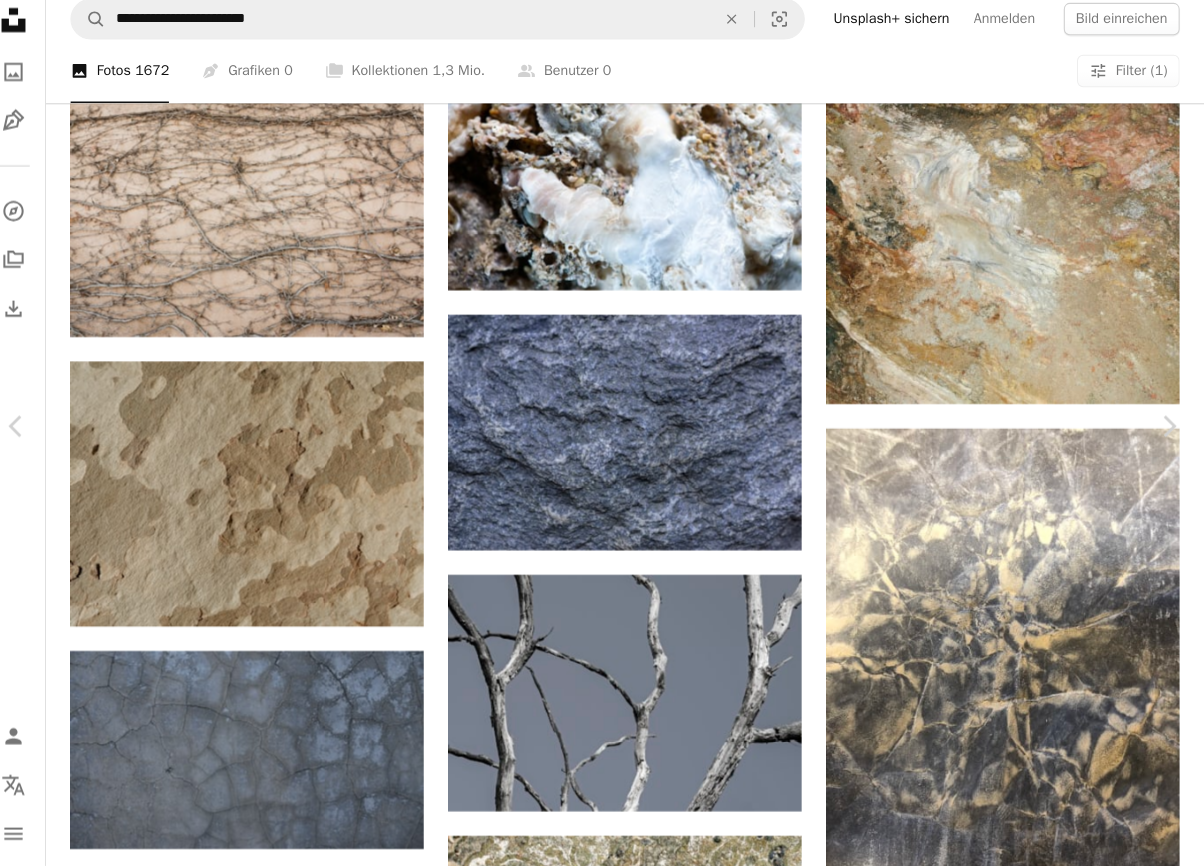 click on "An X shape" at bounding box center (20, 20) 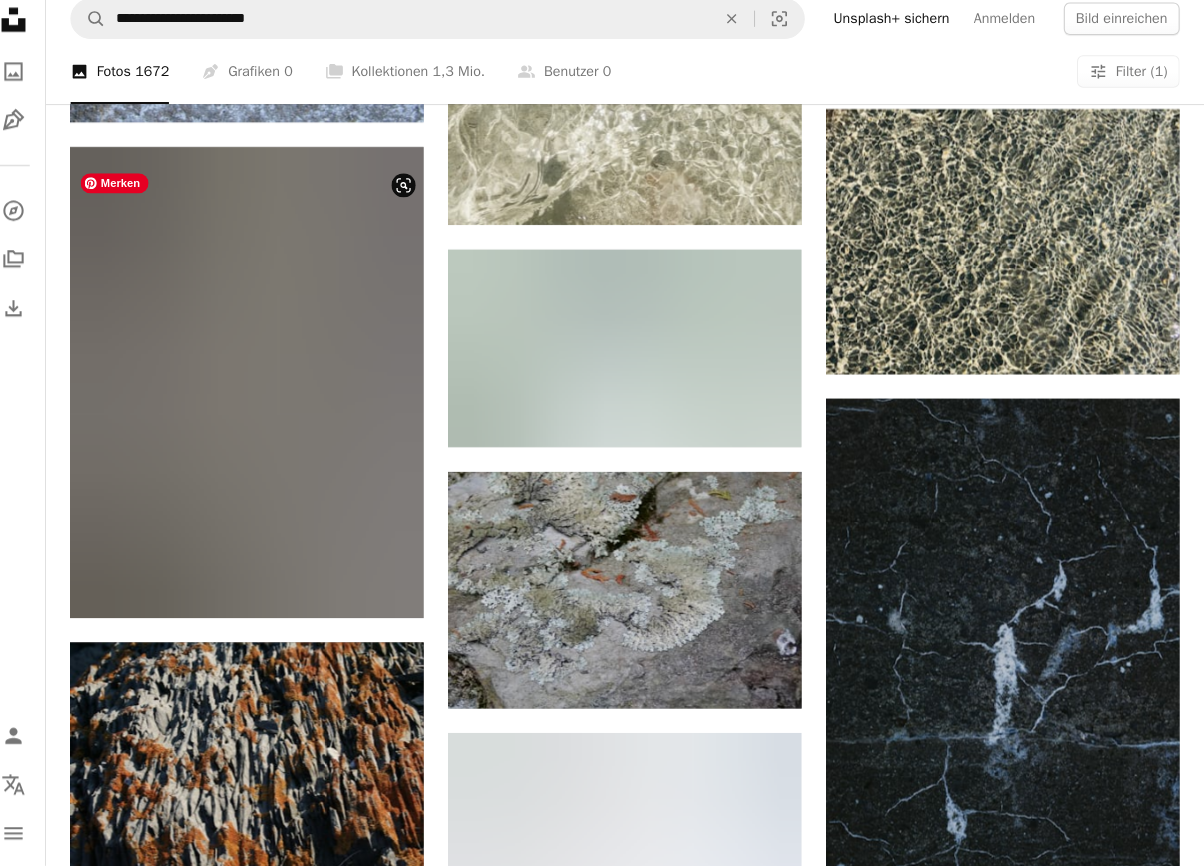 scroll, scrollTop: 15758, scrollLeft: 0, axis: vertical 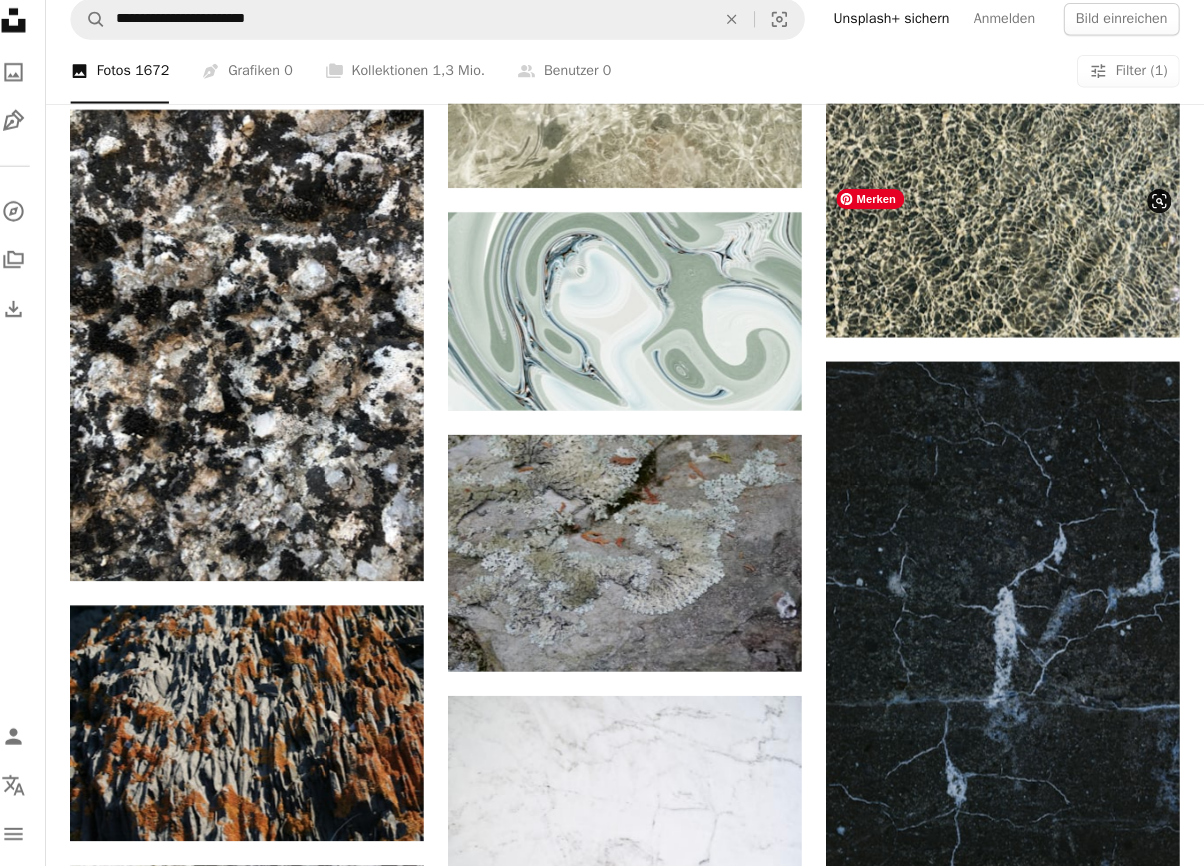 click at bounding box center [1006, 1659] 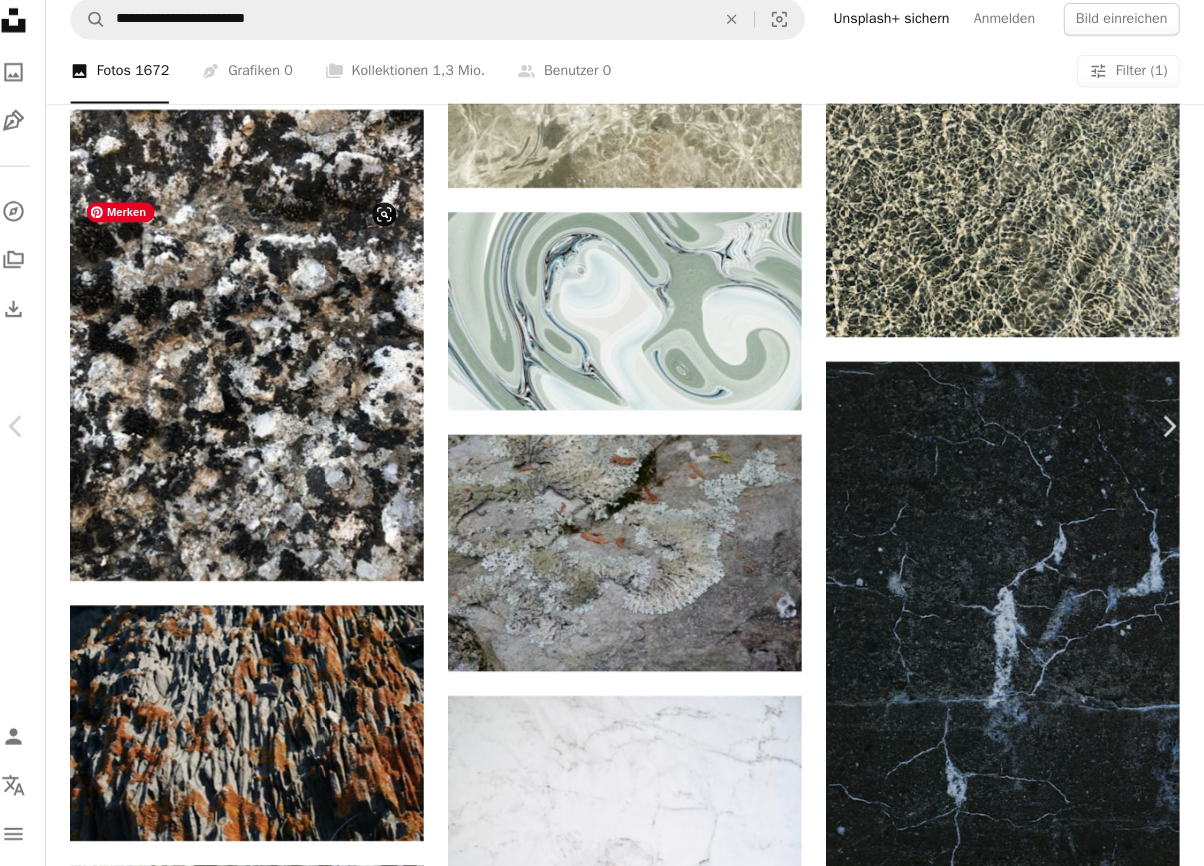 scroll, scrollTop: 7152, scrollLeft: 0, axis: vertical 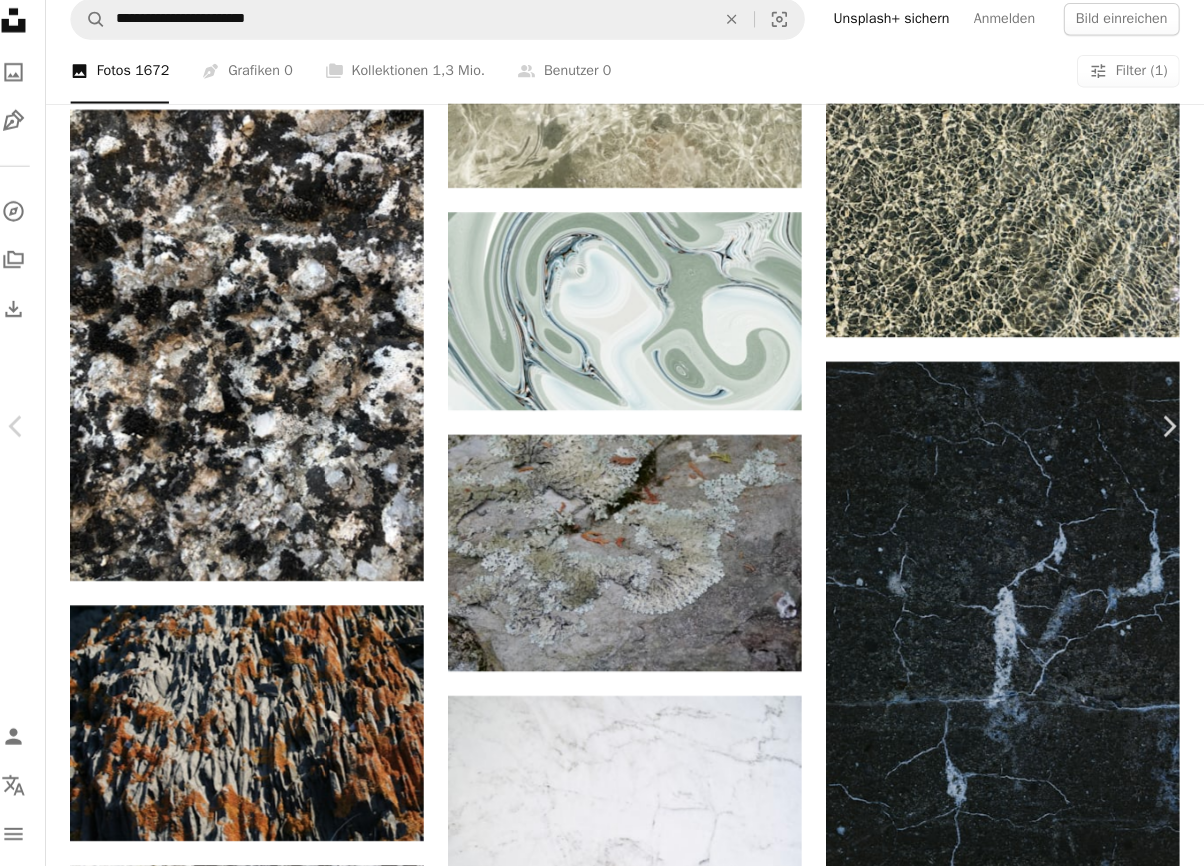 click on "An X shape" at bounding box center [20, 20] 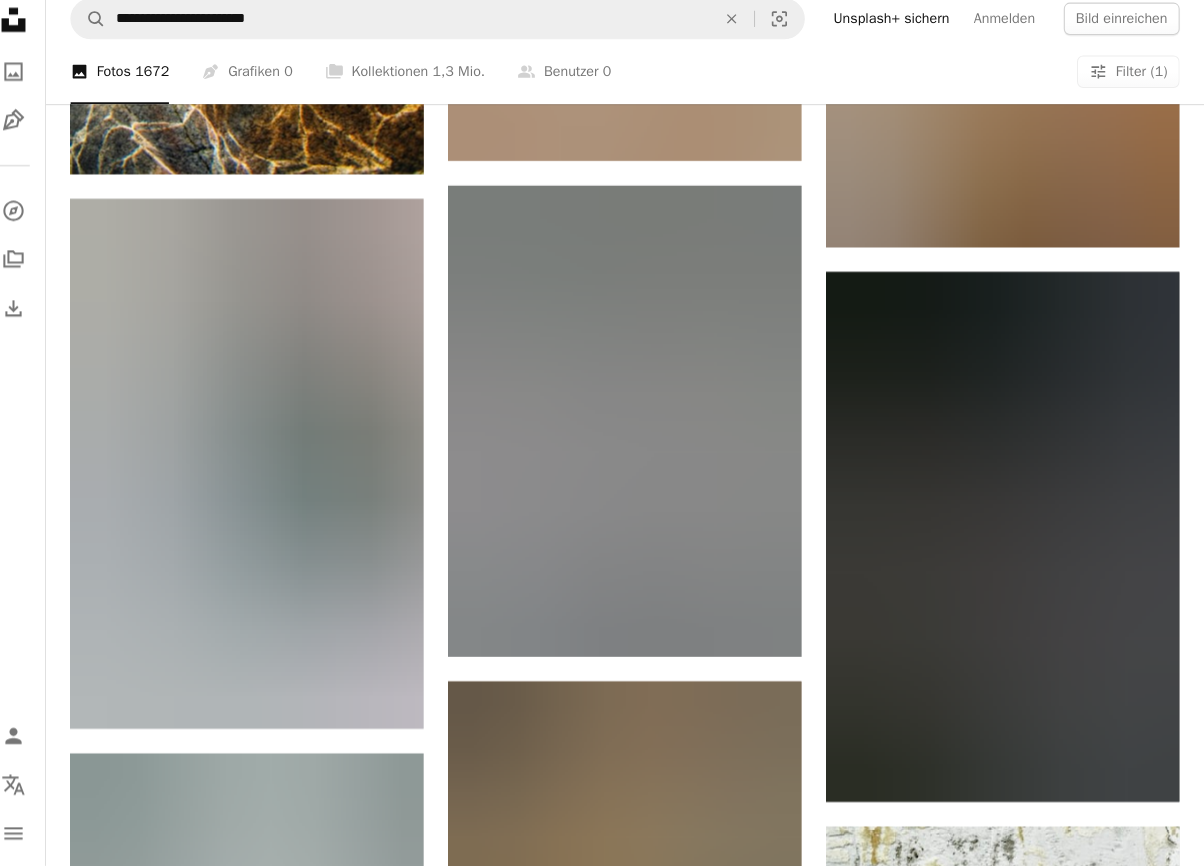 scroll, scrollTop: 26498, scrollLeft: 0, axis: vertical 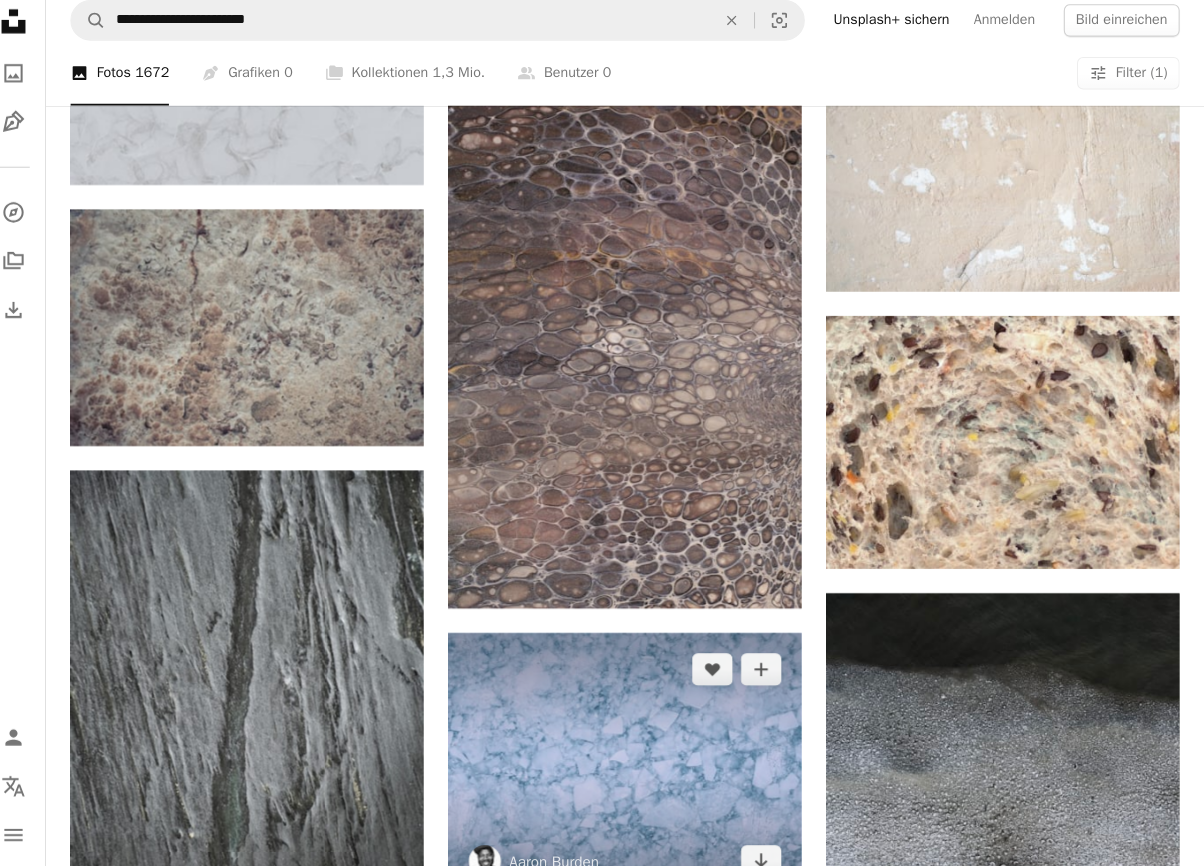 click at bounding box center [634, 765] 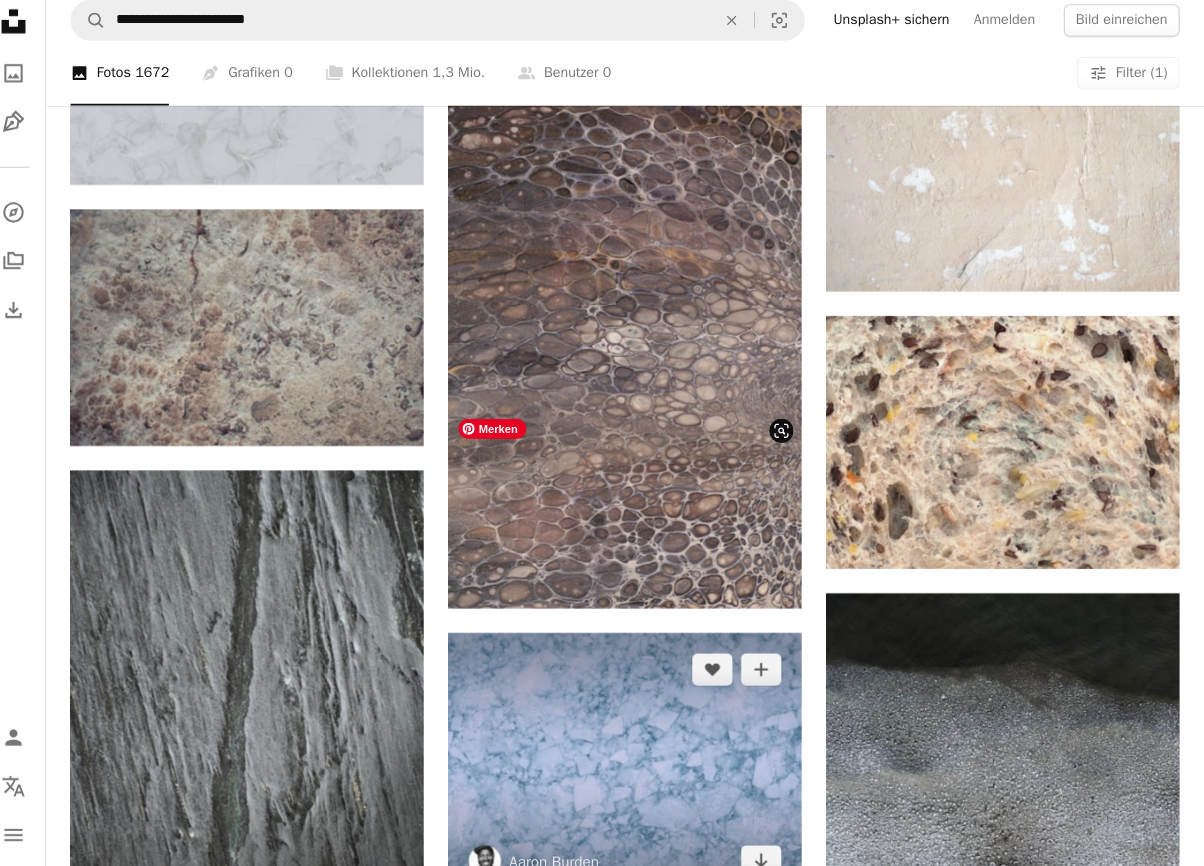 click at bounding box center [634, 765] 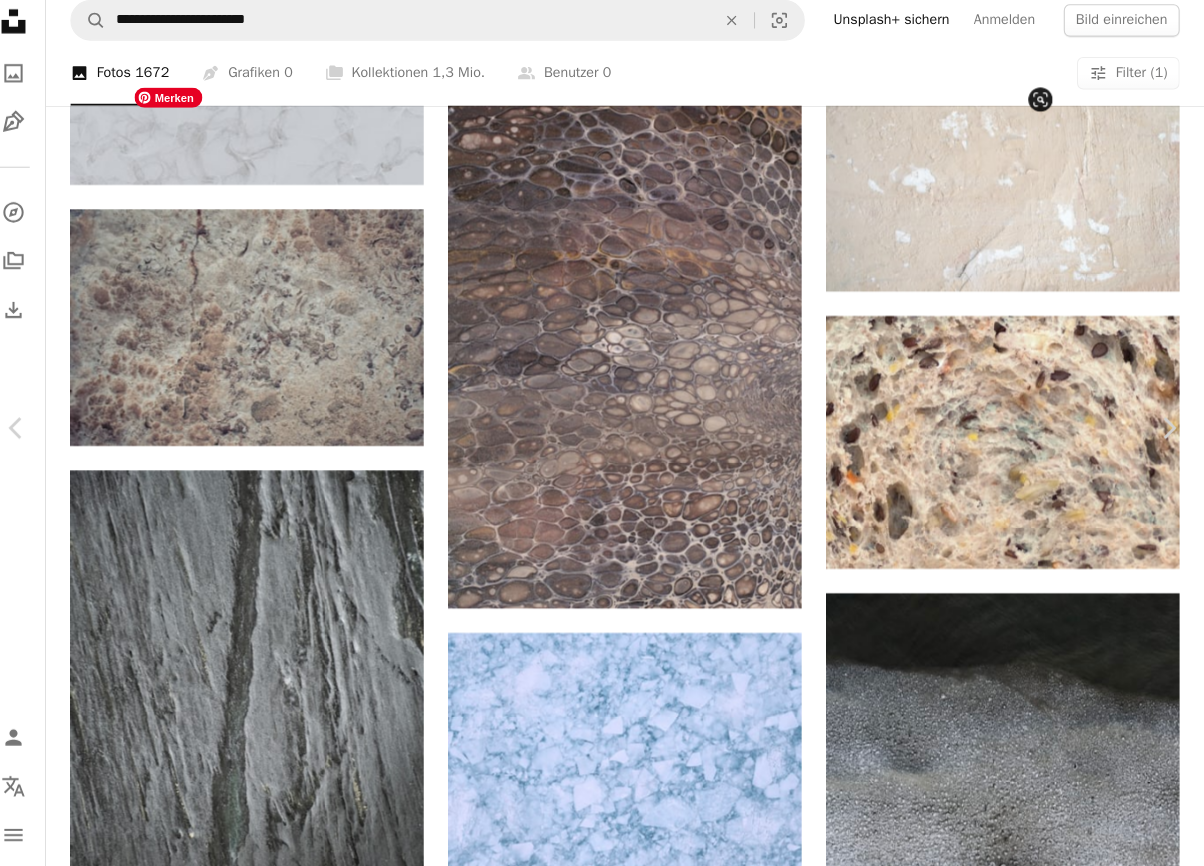 click at bounding box center [595, 5370] 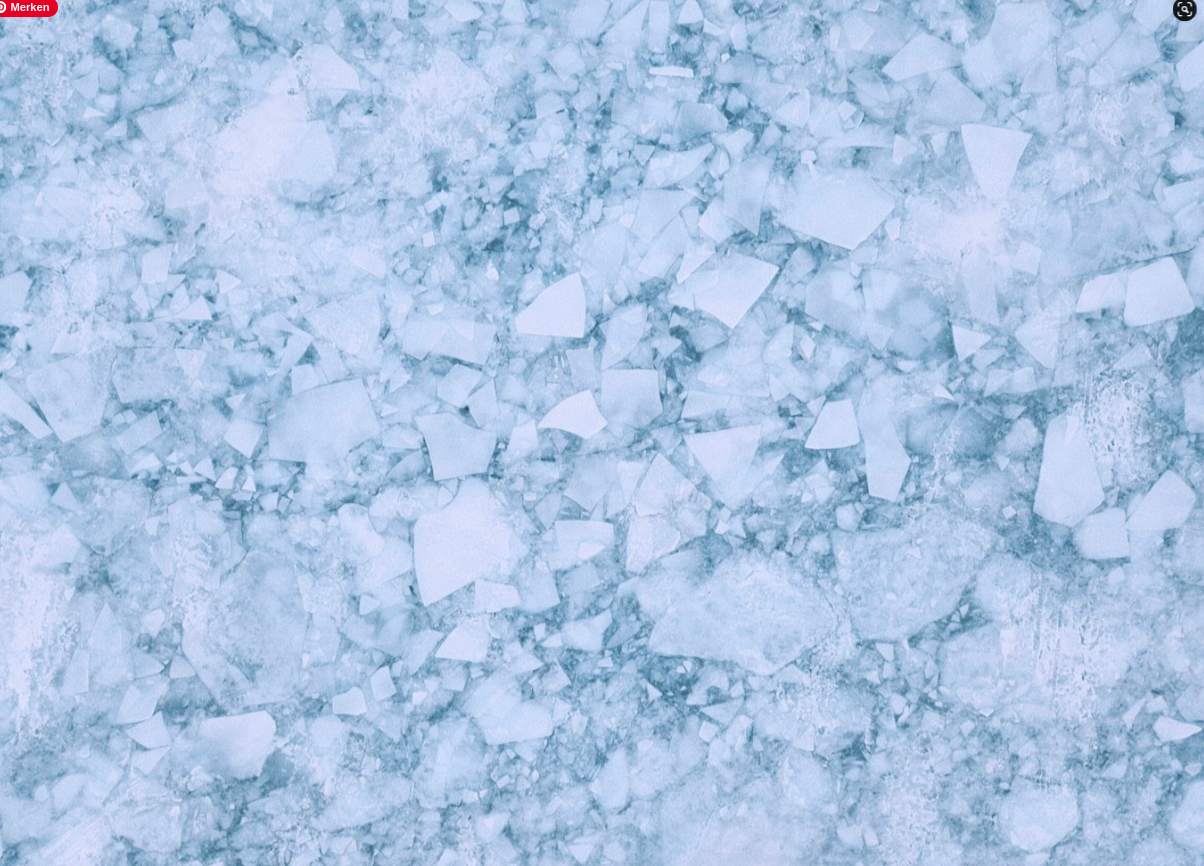 scroll, scrollTop: 19, scrollLeft: 0, axis: vertical 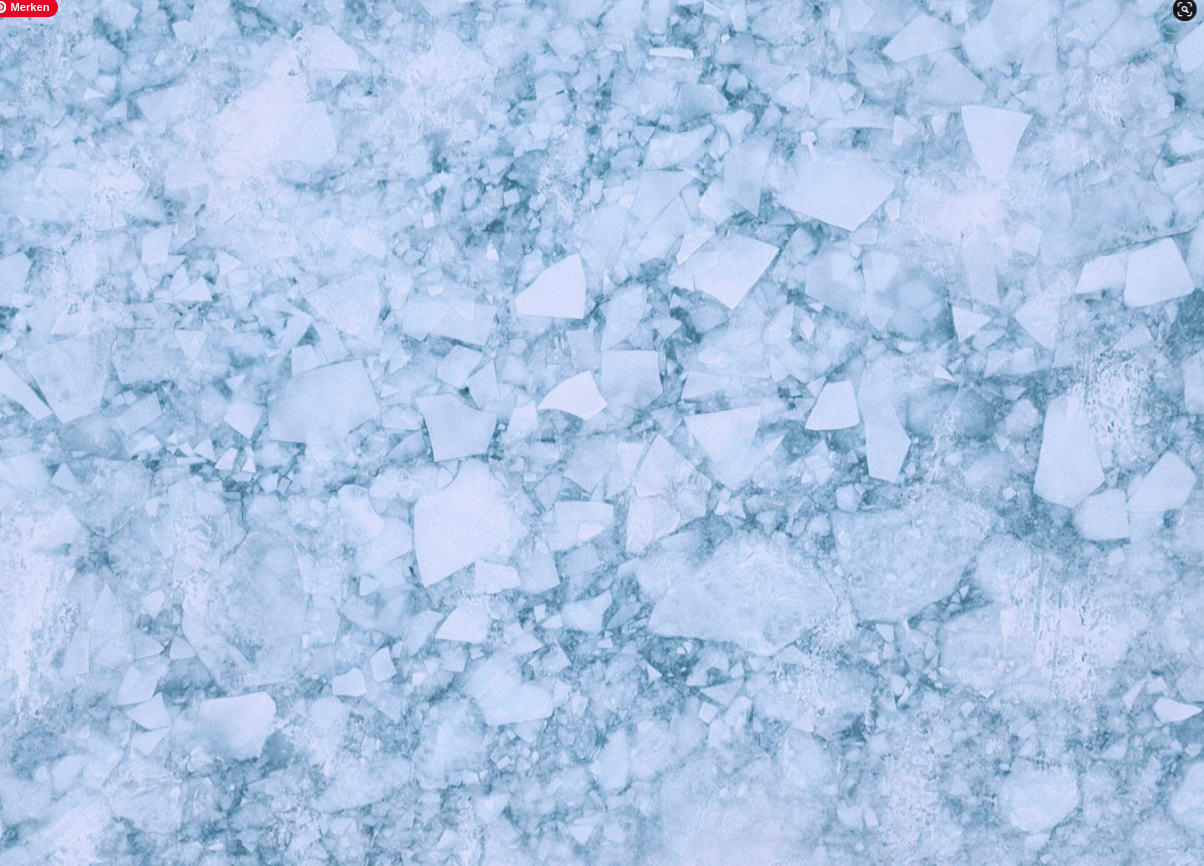 click at bounding box center (602, 432) 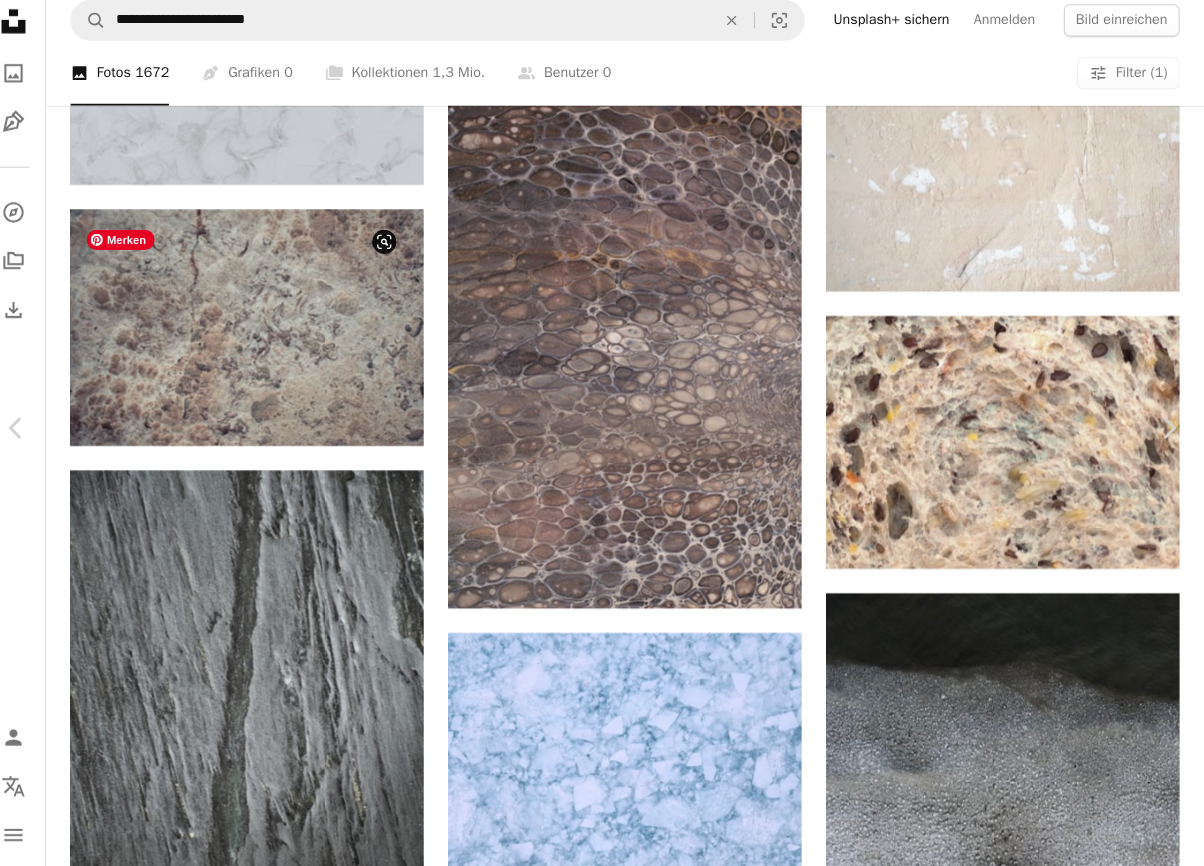 scroll, scrollTop: 1625, scrollLeft: 0, axis: vertical 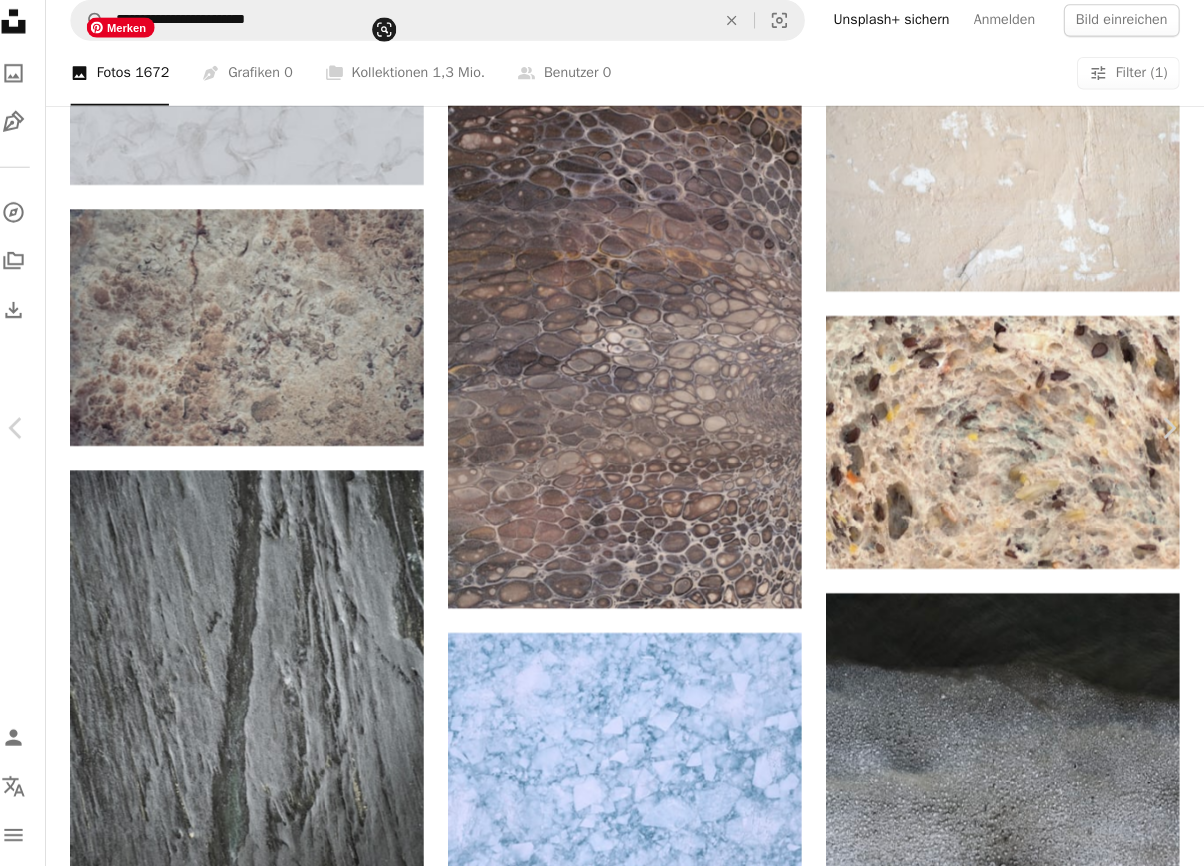 click at bounding box center (253, 5443) 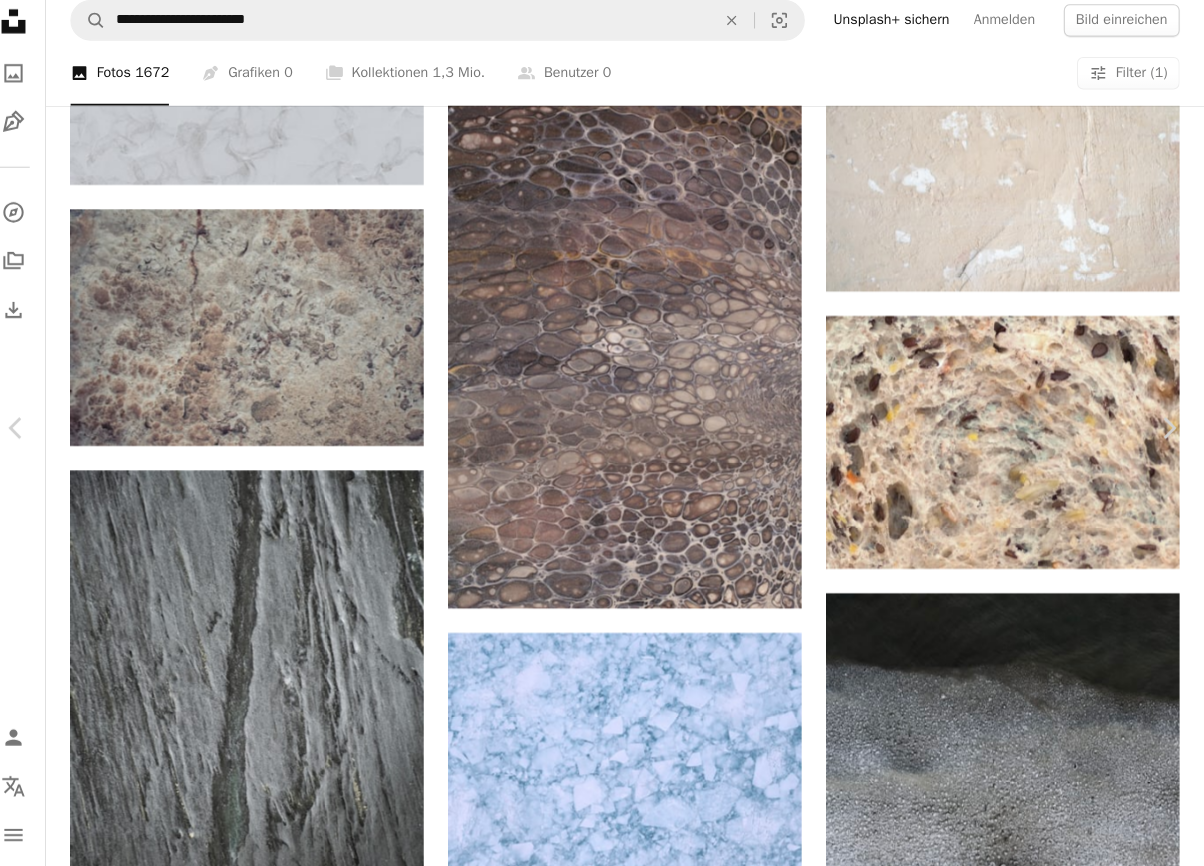 click on "An X shape" at bounding box center (20, 20) 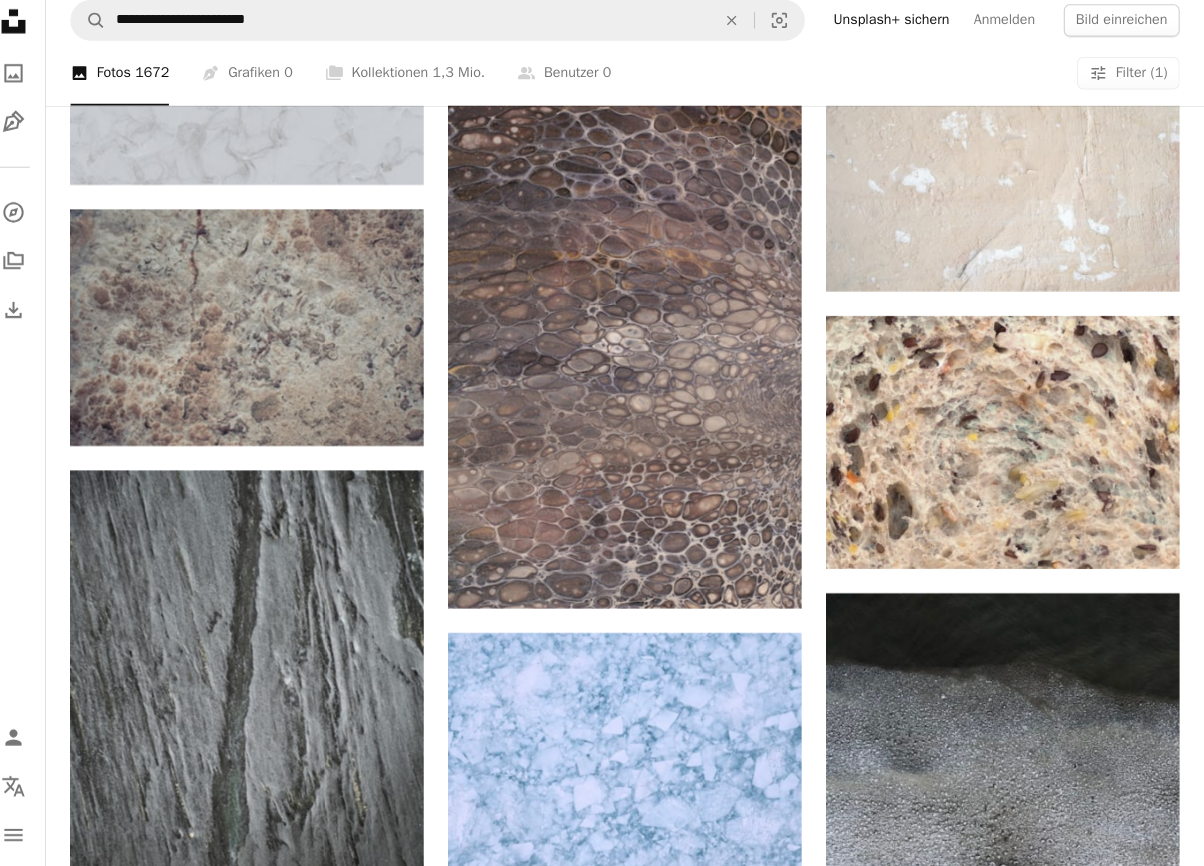 scroll, scrollTop: 28311, scrollLeft: 0, axis: vertical 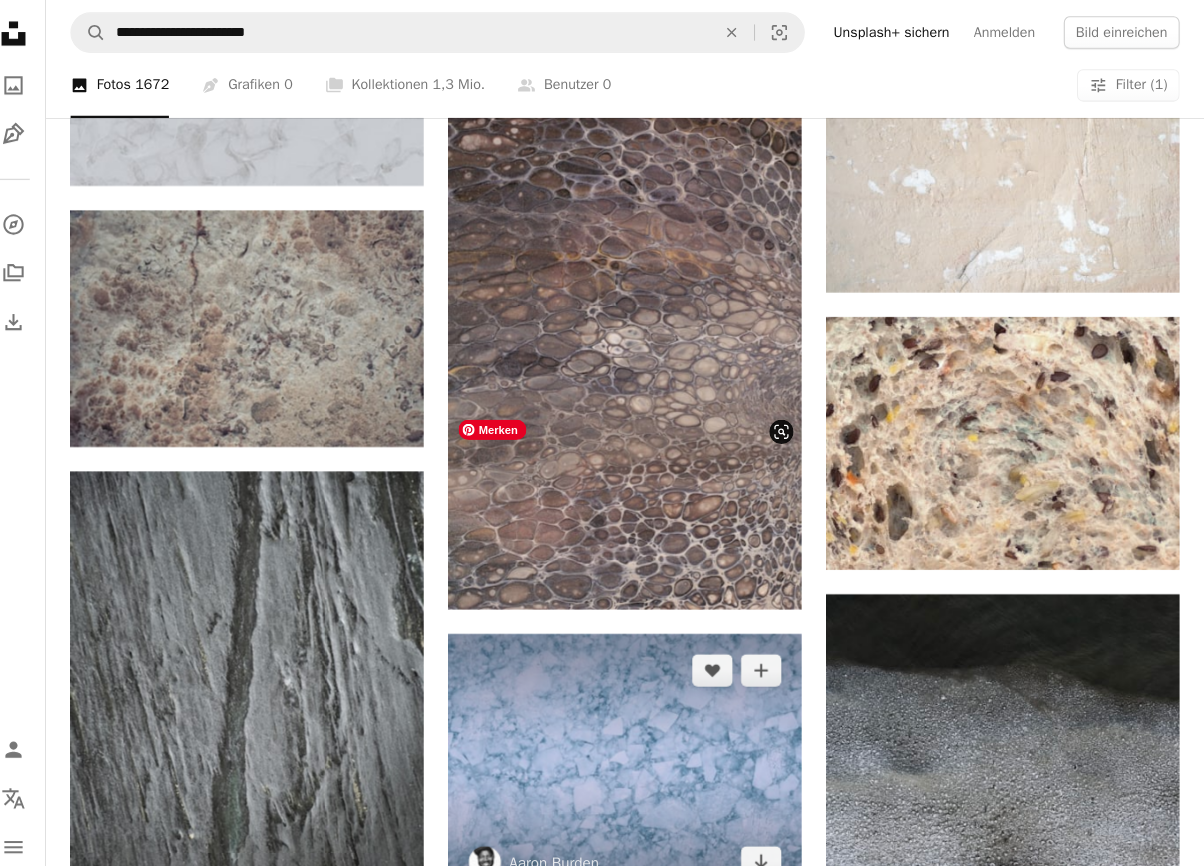 click at bounding box center (634, 754) 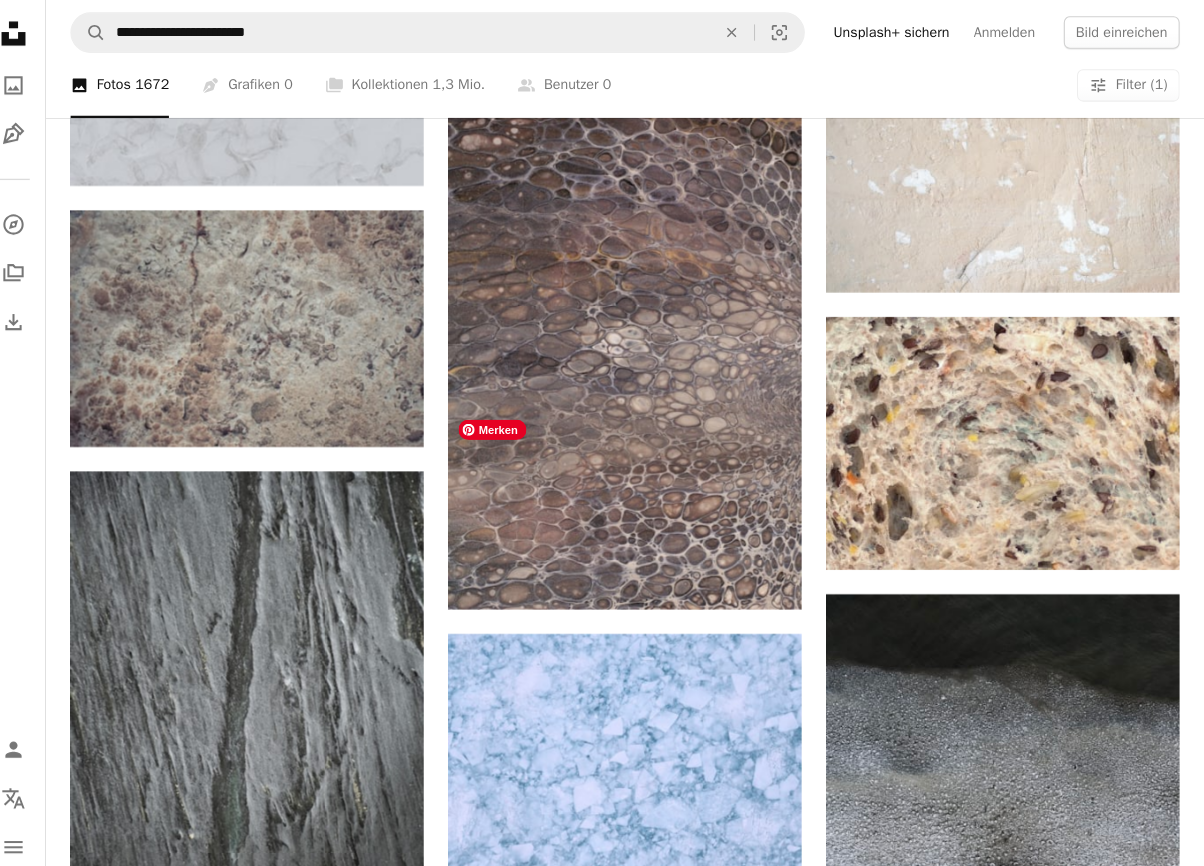 scroll, scrollTop: 28310, scrollLeft: 0, axis: vertical 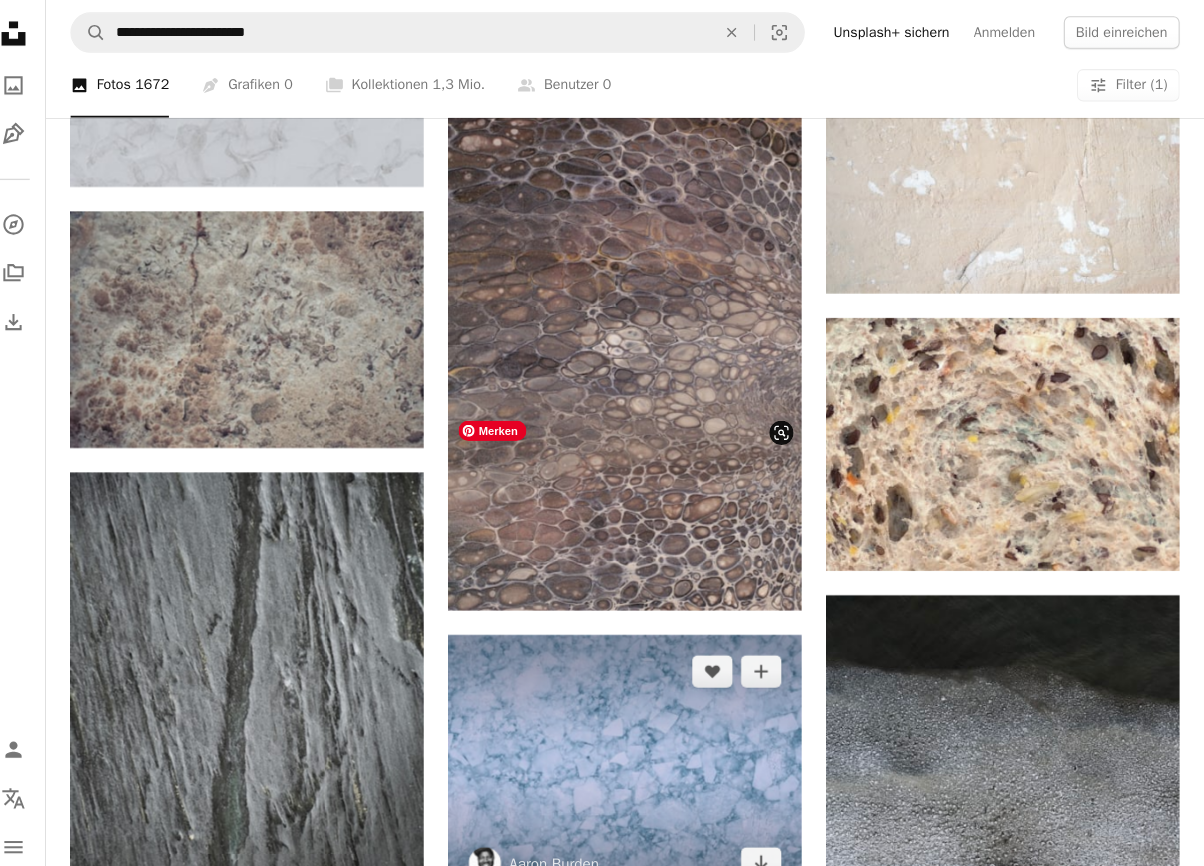 click at bounding box center (634, 755) 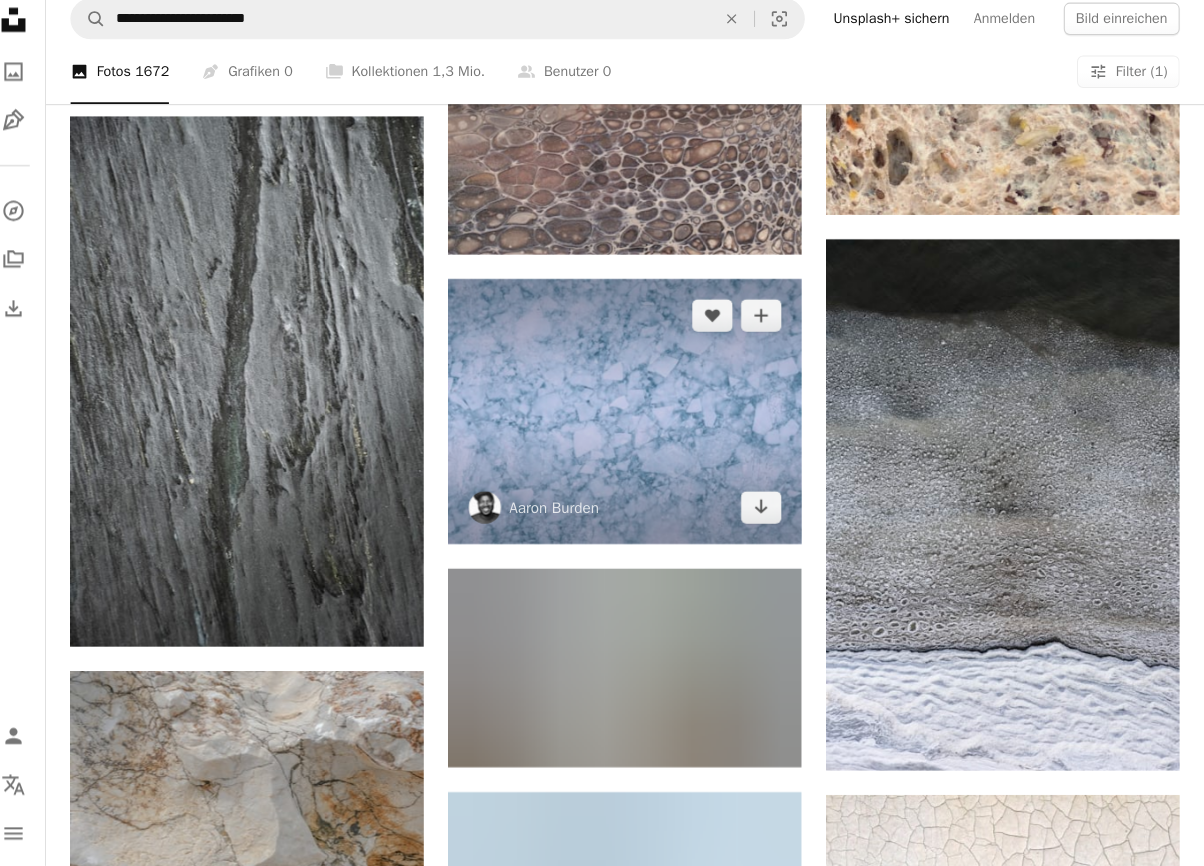 scroll, scrollTop: 28425, scrollLeft: 0, axis: vertical 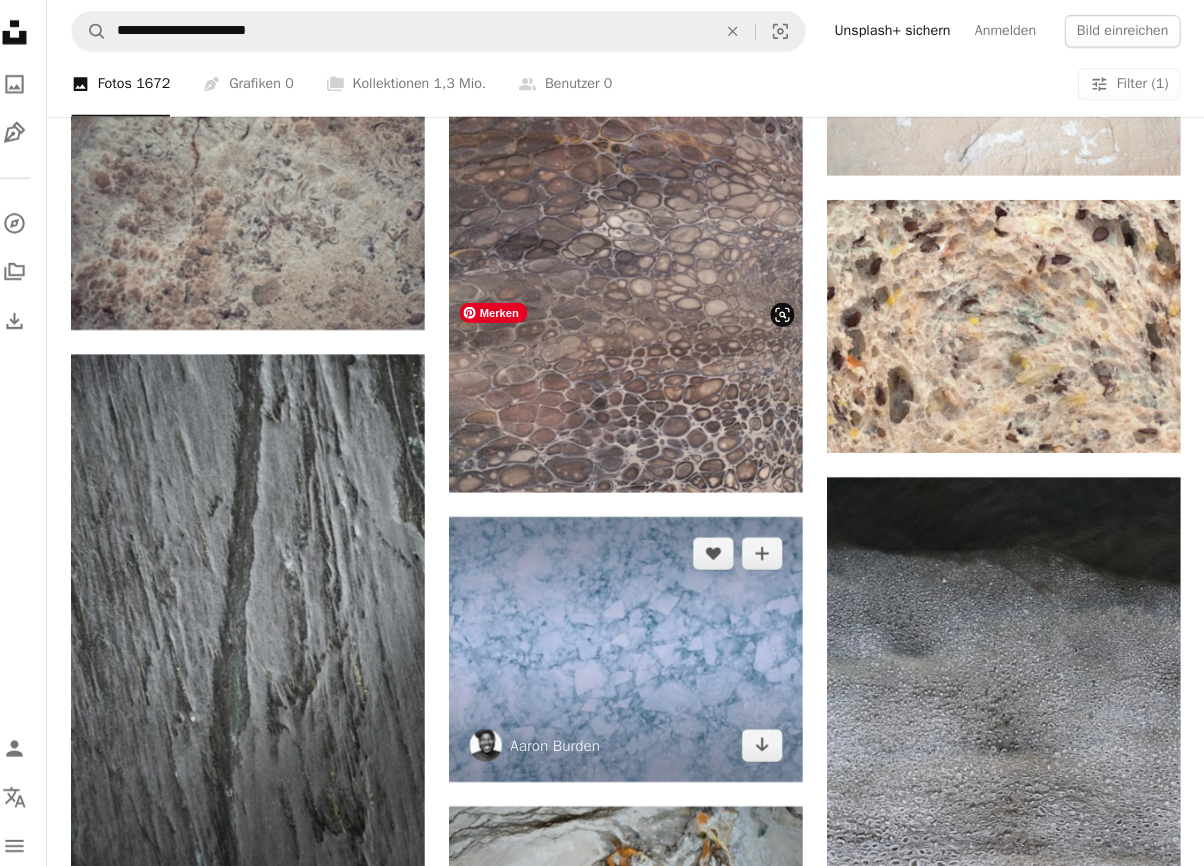 click at bounding box center [634, 640] 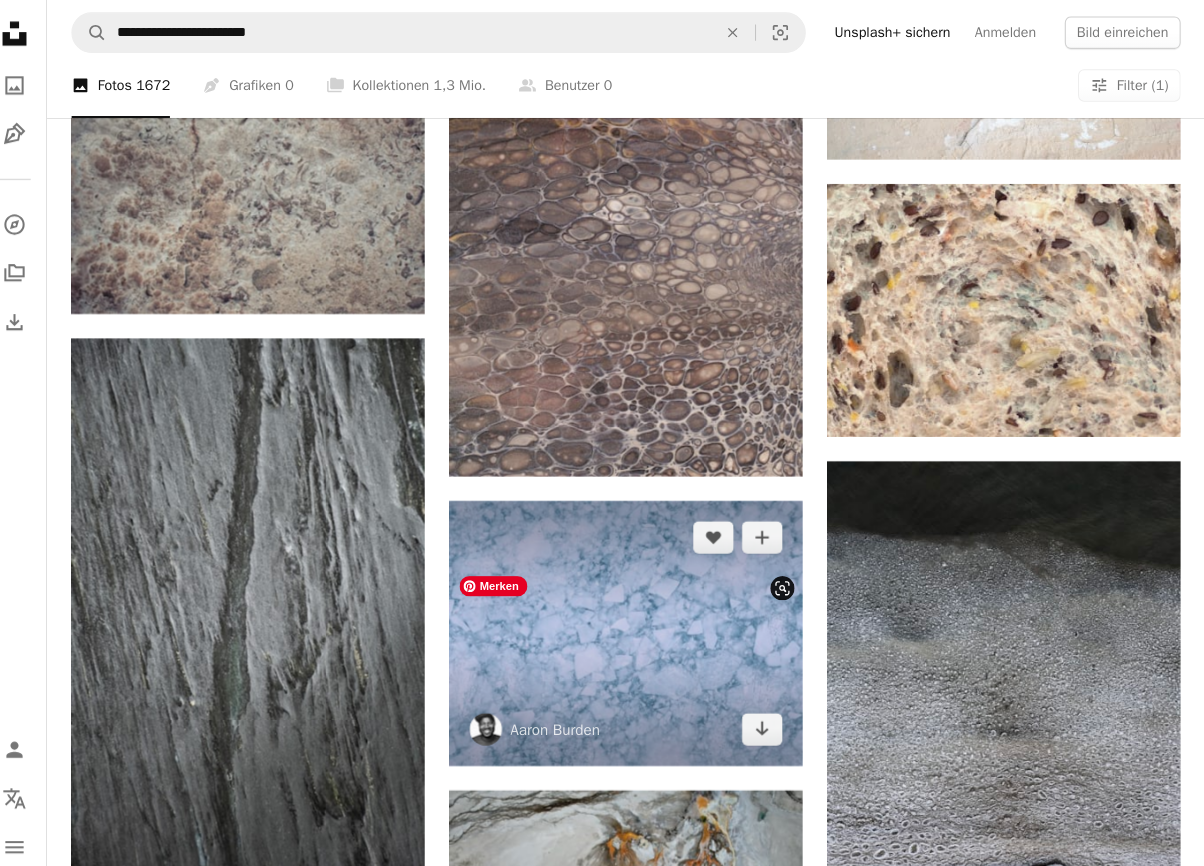scroll, scrollTop: 28441, scrollLeft: 0, axis: vertical 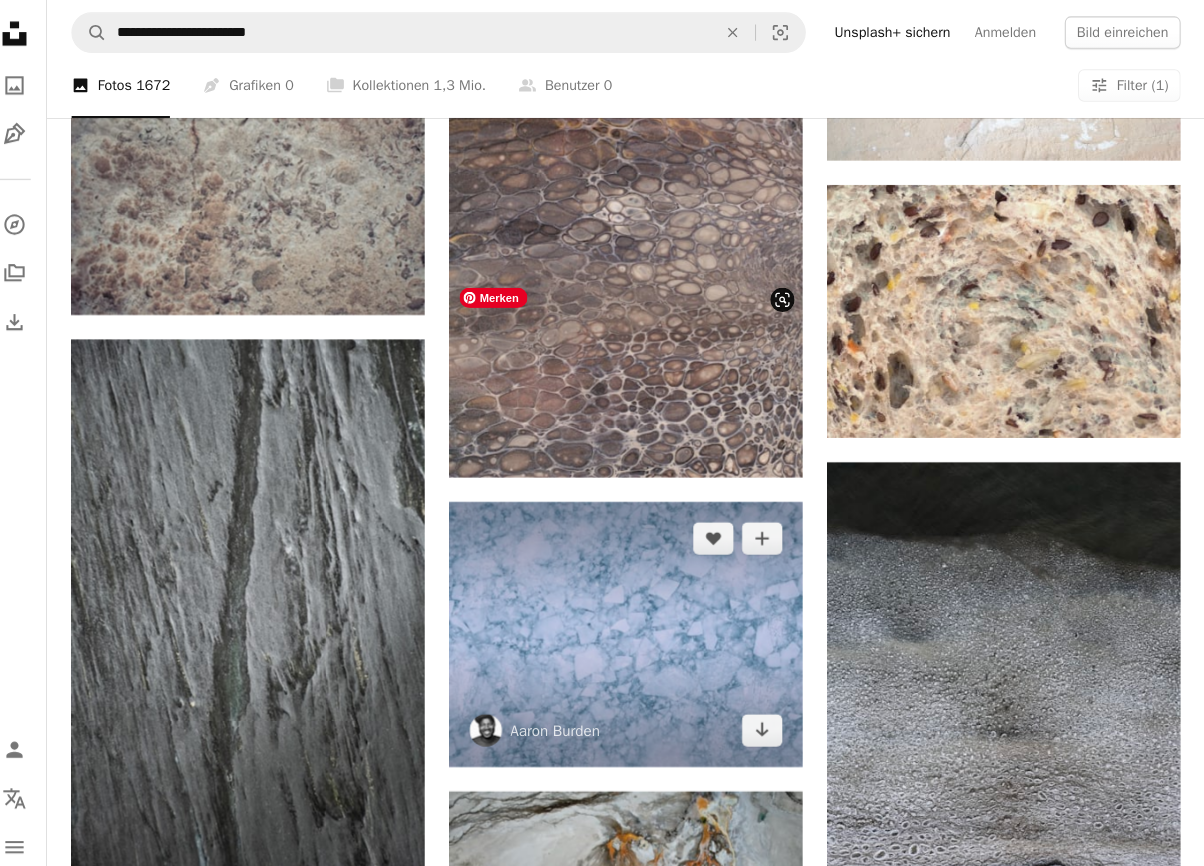 click at bounding box center [634, 624] 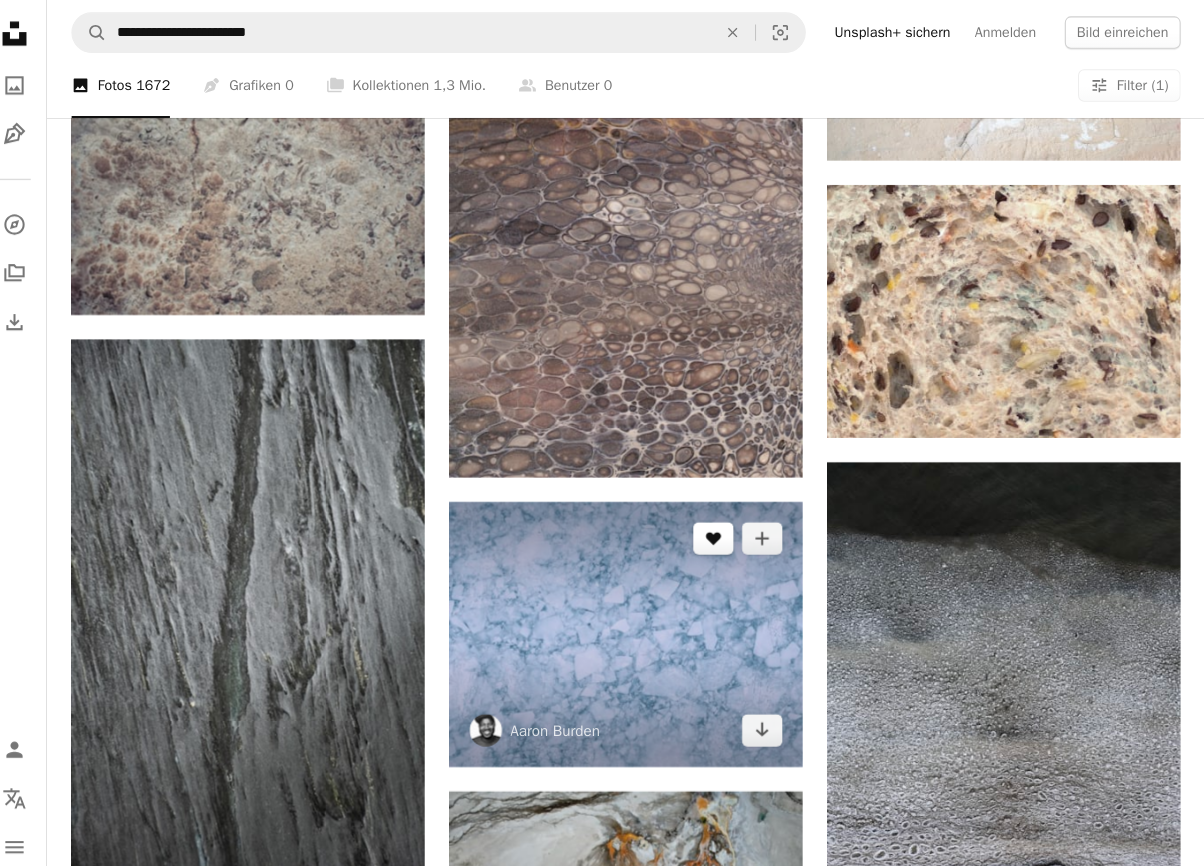 click 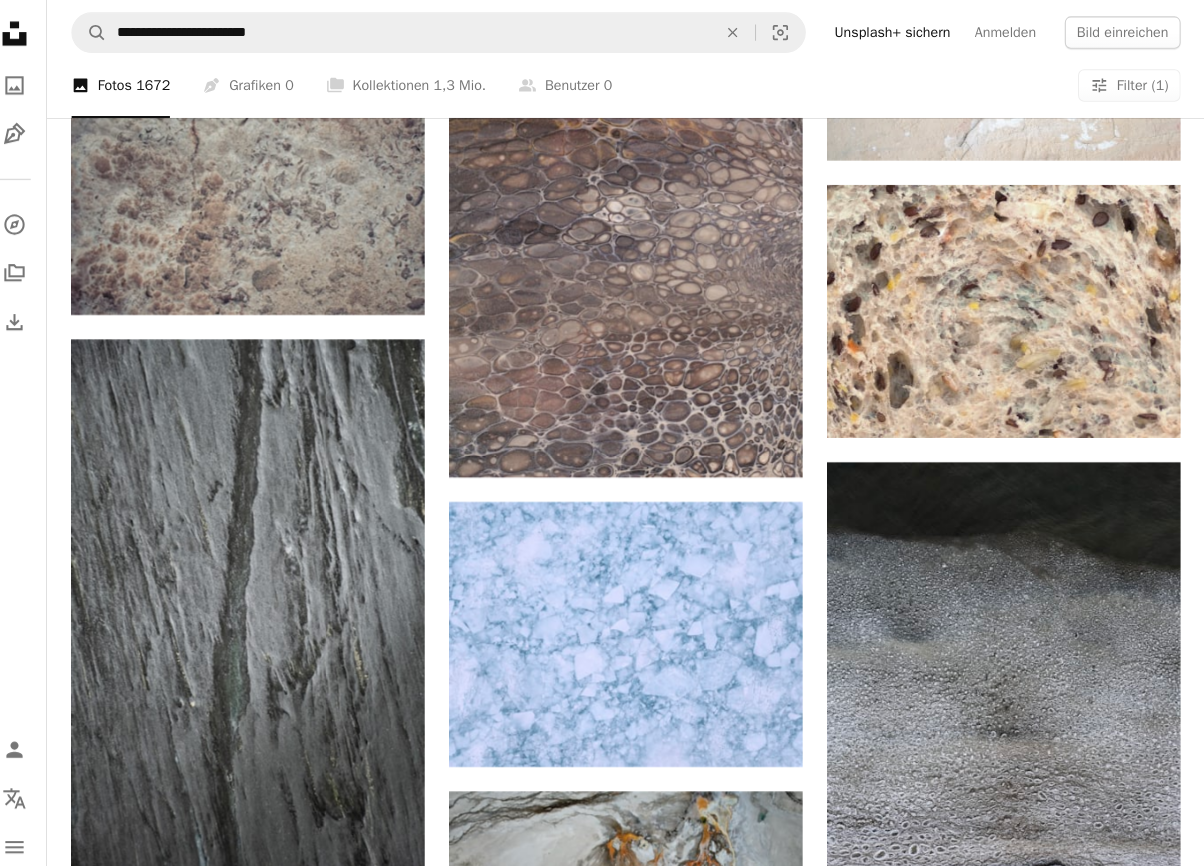 click on "An X shape Bei Unsplash registrieren Sie haben bereits ein Konto?  Anmelden Vorname Nachname E-Mail Benutzername  (nur Buchstaben, Zahlen und Unterstriche) Passwort  (mind. 8 Zeichen) Registrieren Mit Ihrer Anmeldung stimmen Sie den  Nutzungsbedingungen  und den  Datenschutzregelungen  zu." at bounding box center (602, 5228) 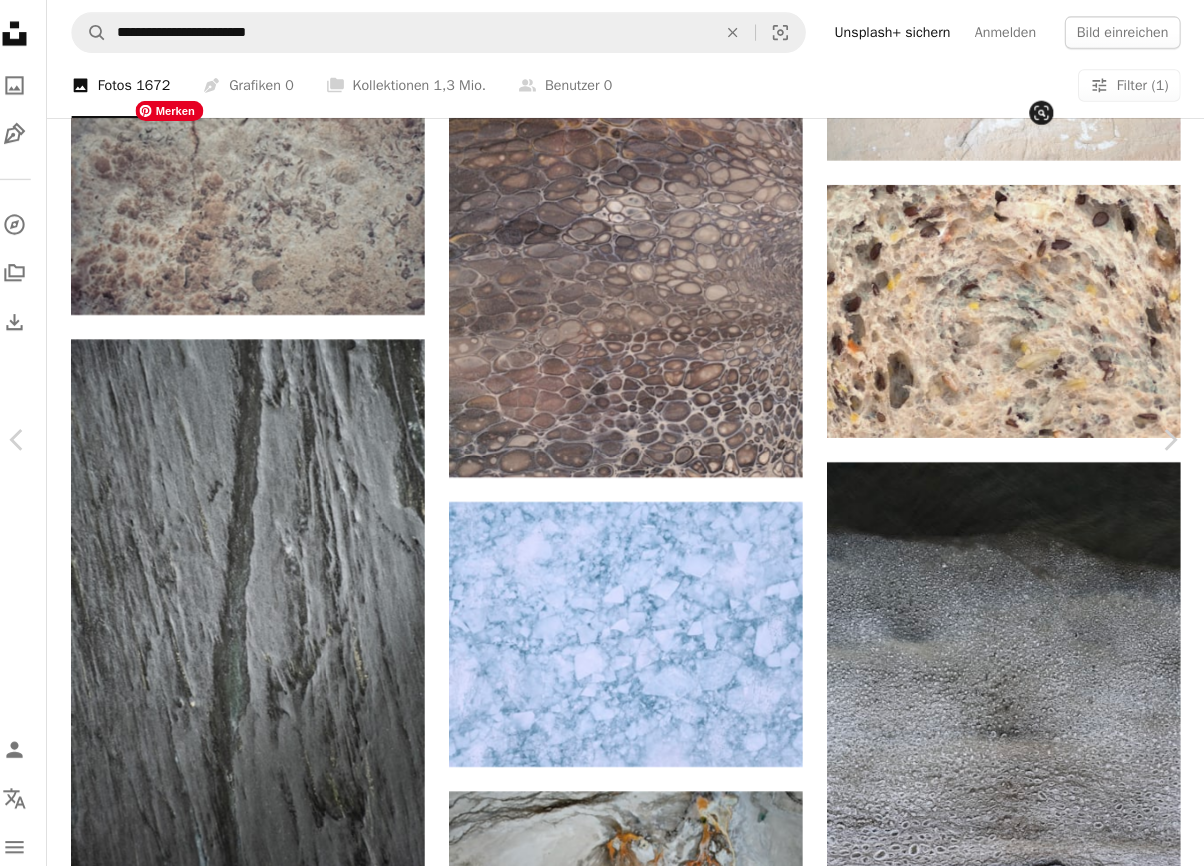 click at bounding box center (595, 5228) 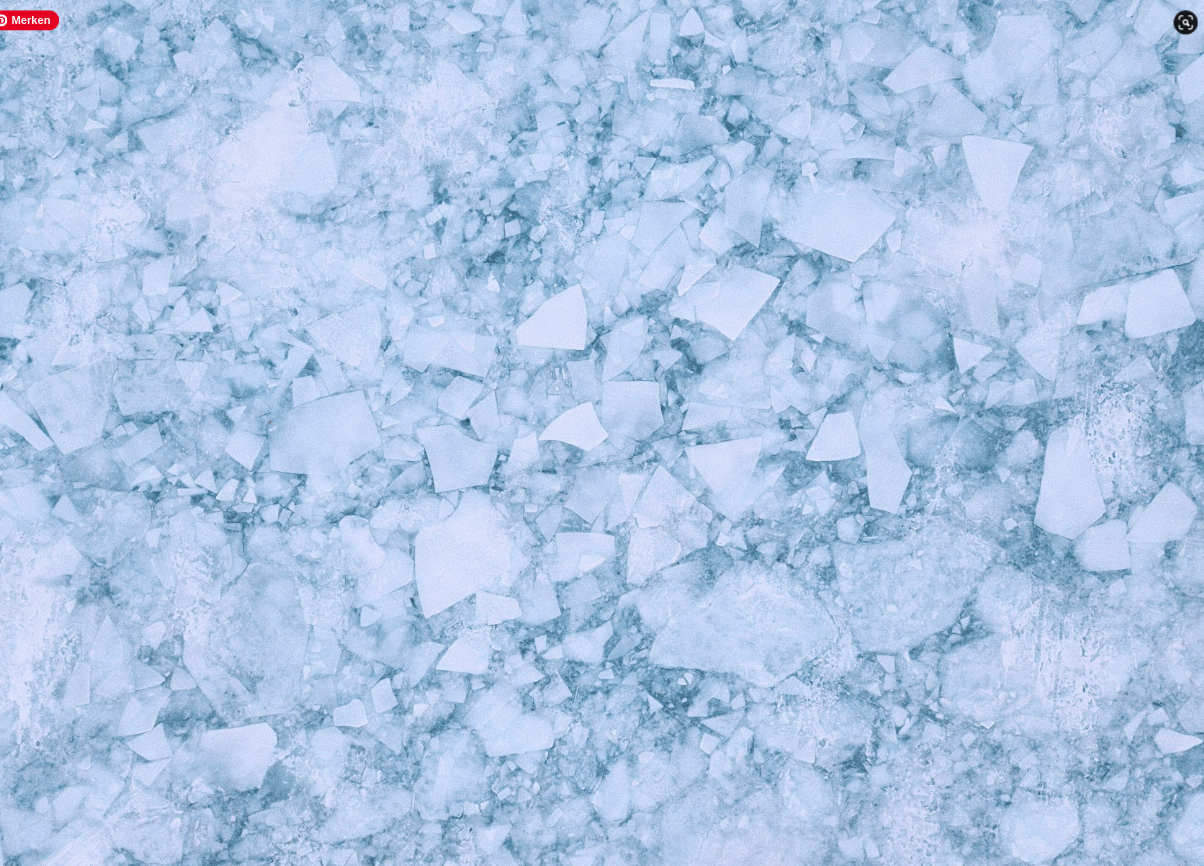 scroll, scrollTop: 28441, scrollLeft: 0, axis: vertical 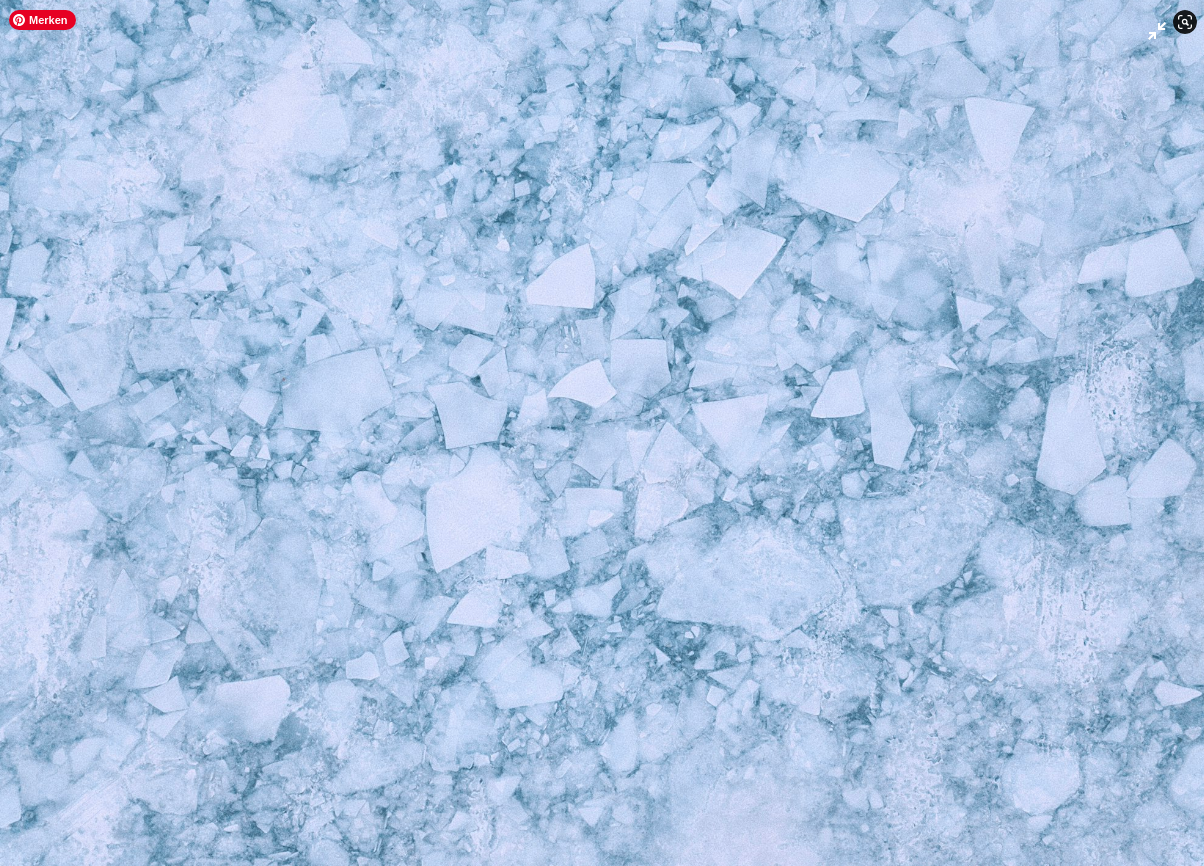 click at bounding box center (602, 415) 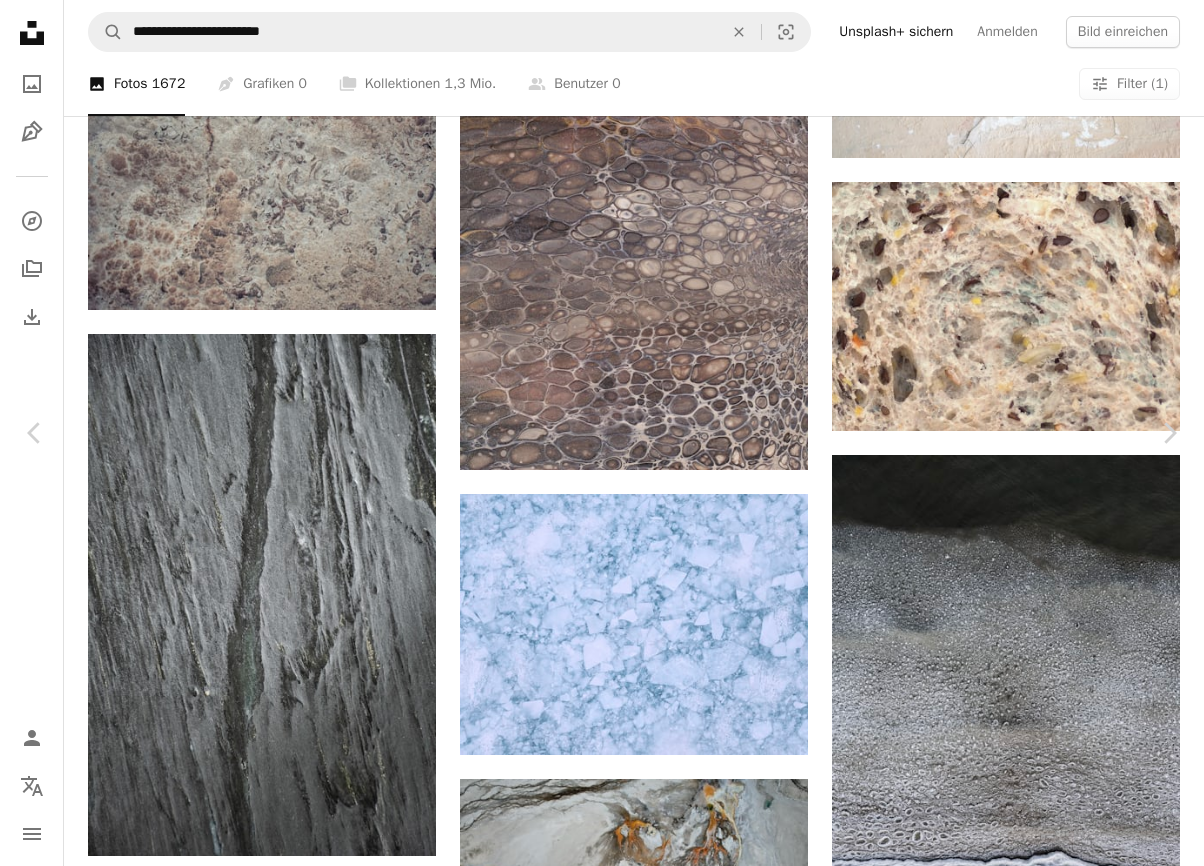 scroll, scrollTop: 1297, scrollLeft: 0, axis: vertical 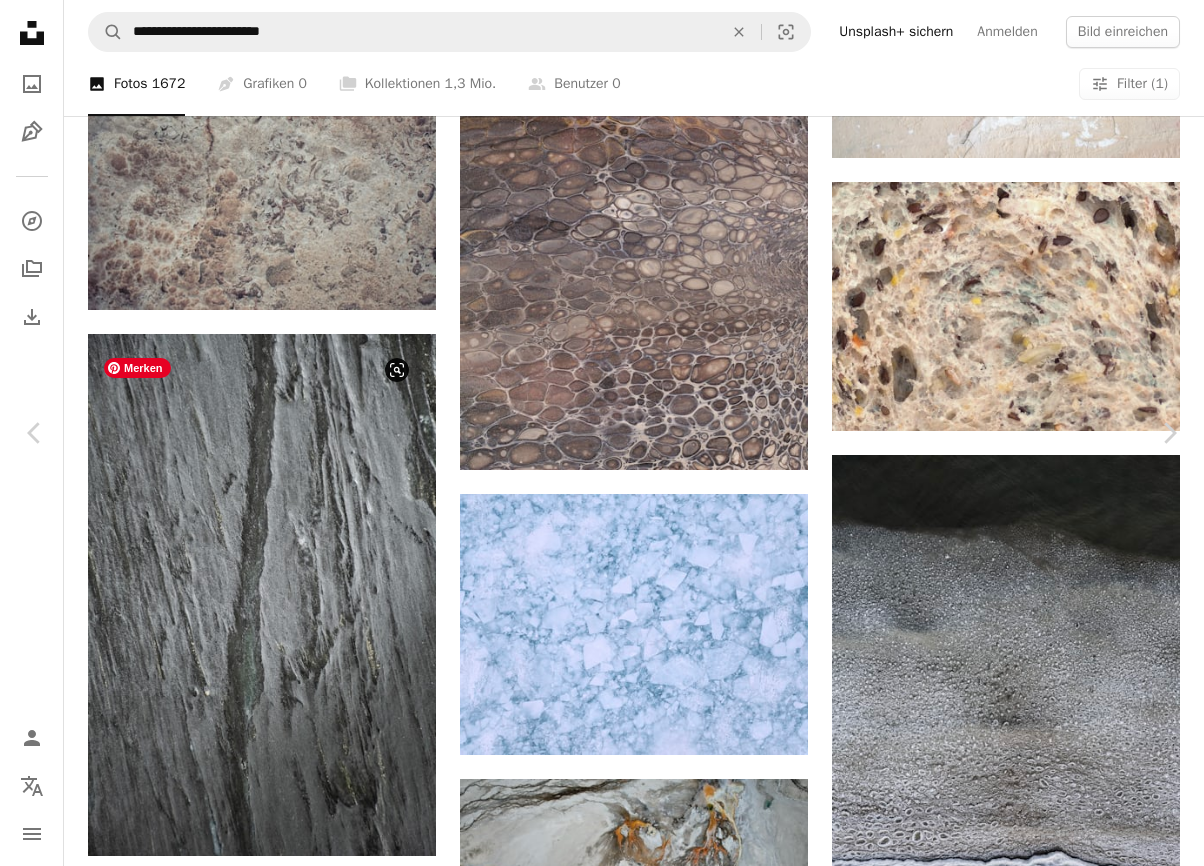 click at bounding box center (253, 5630) 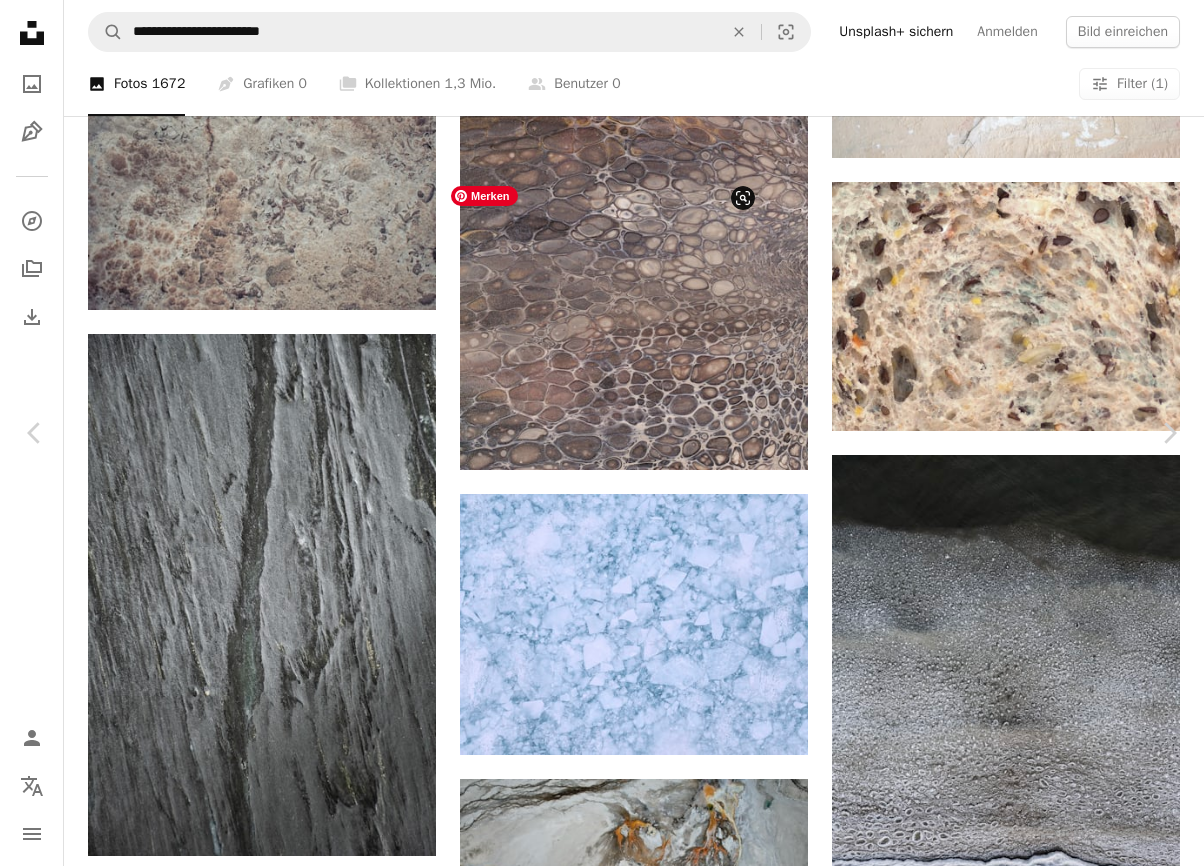 scroll, scrollTop: 0, scrollLeft: 0, axis: both 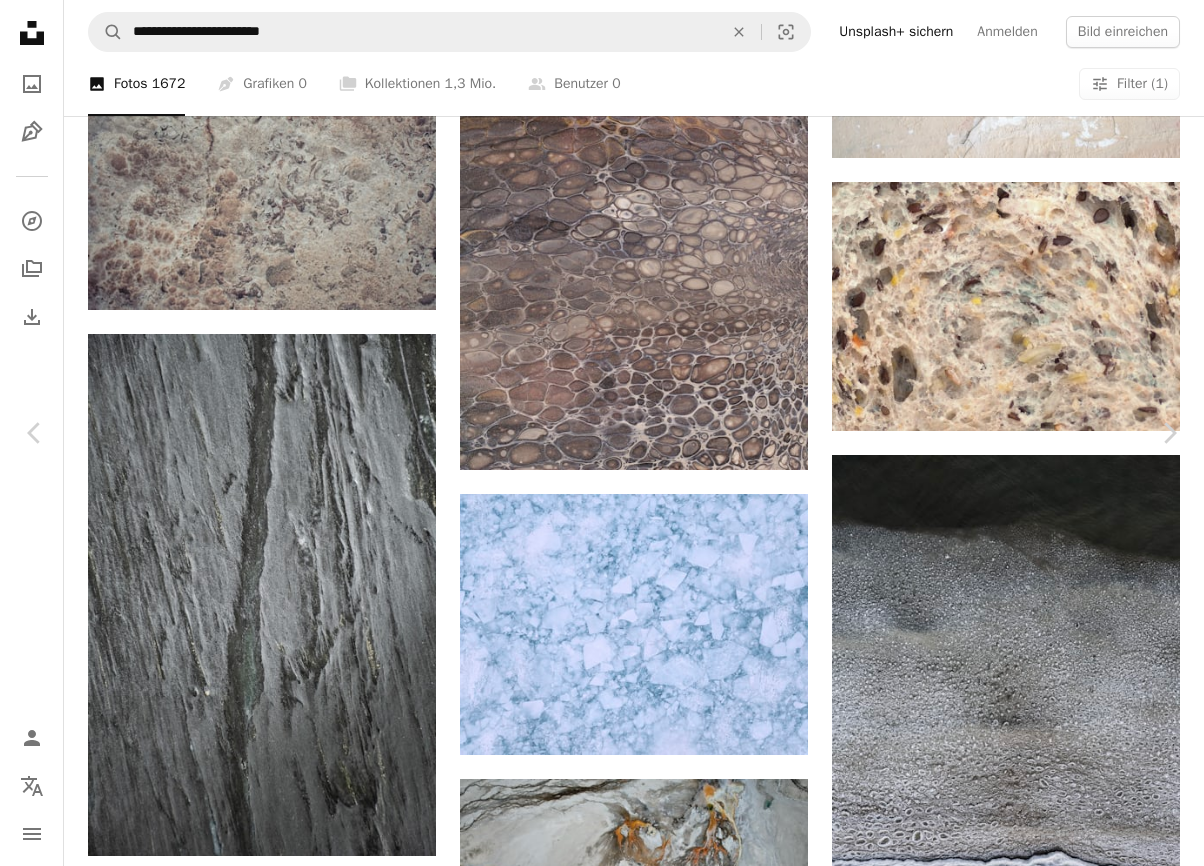 click on "An X shape" at bounding box center [20, 20] 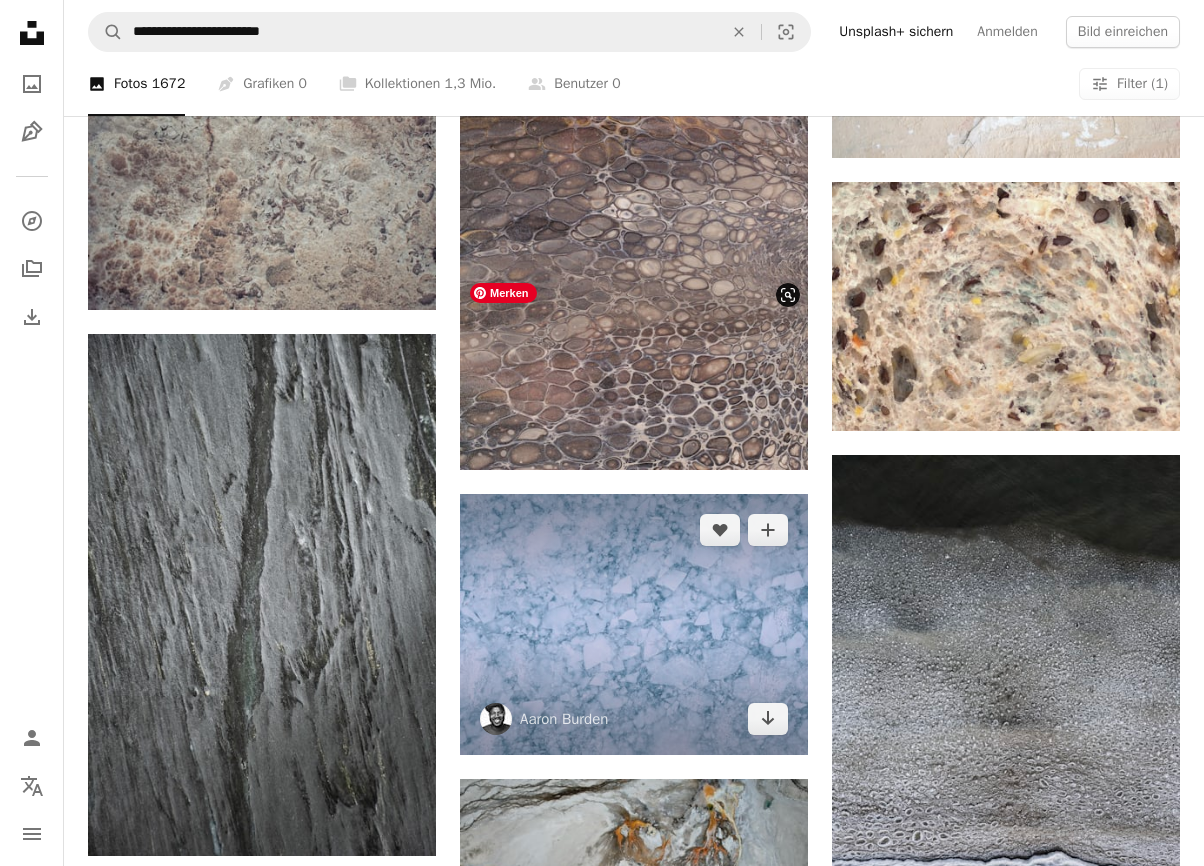 click at bounding box center (634, 624) 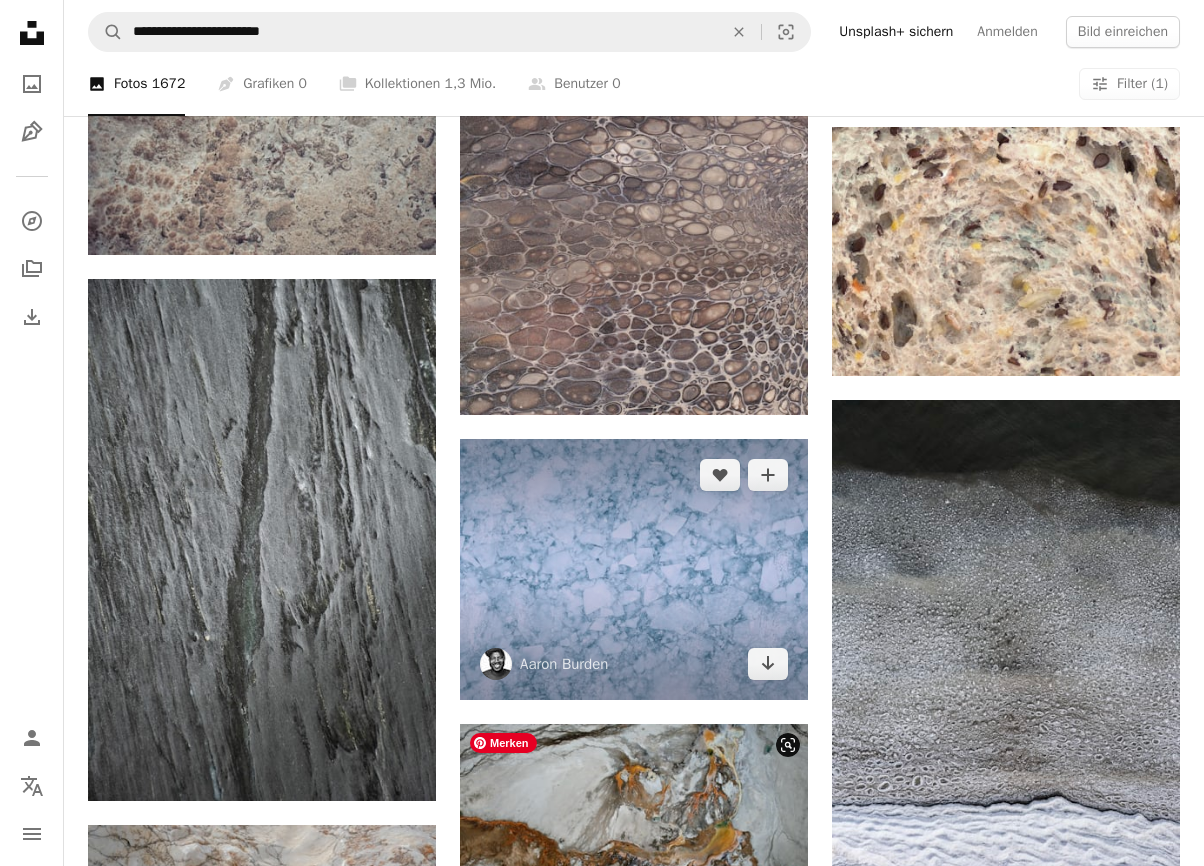 scroll, scrollTop: 28495, scrollLeft: 0, axis: vertical 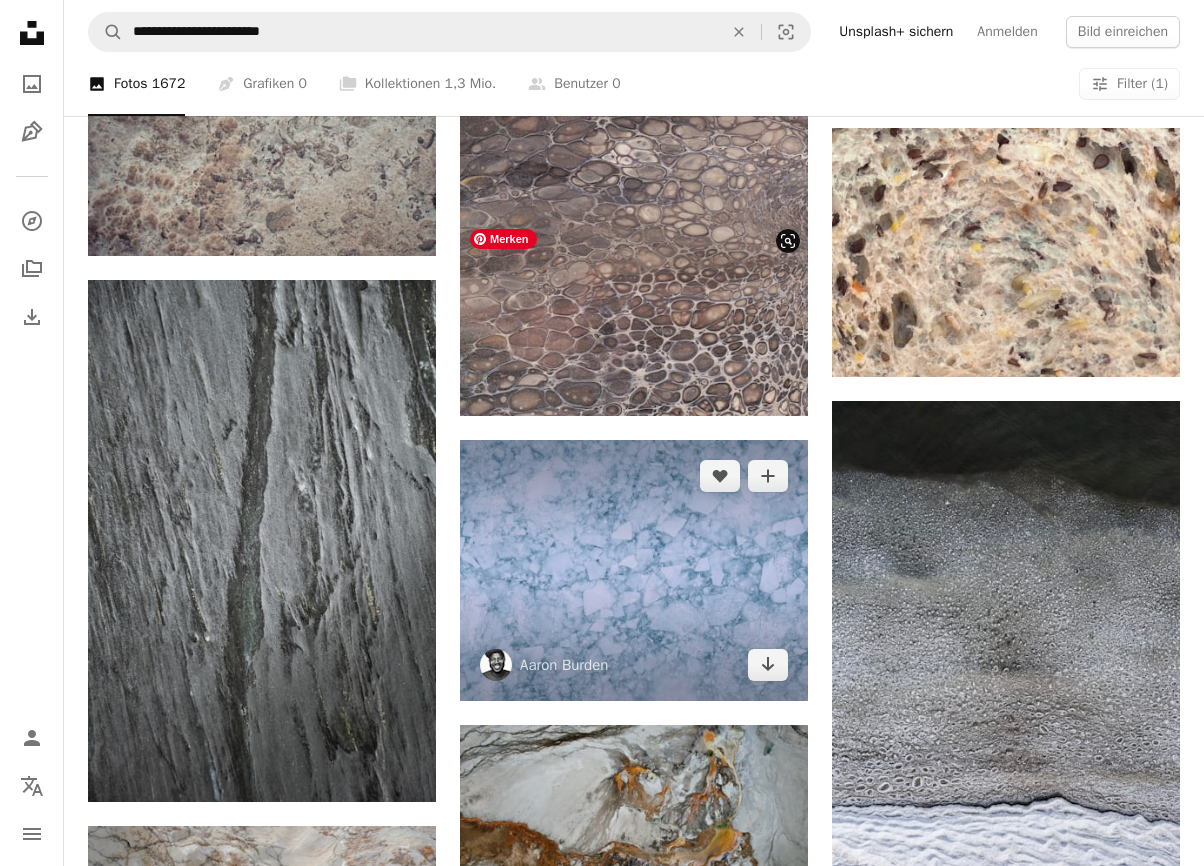 click at bounding box center (634, 570) 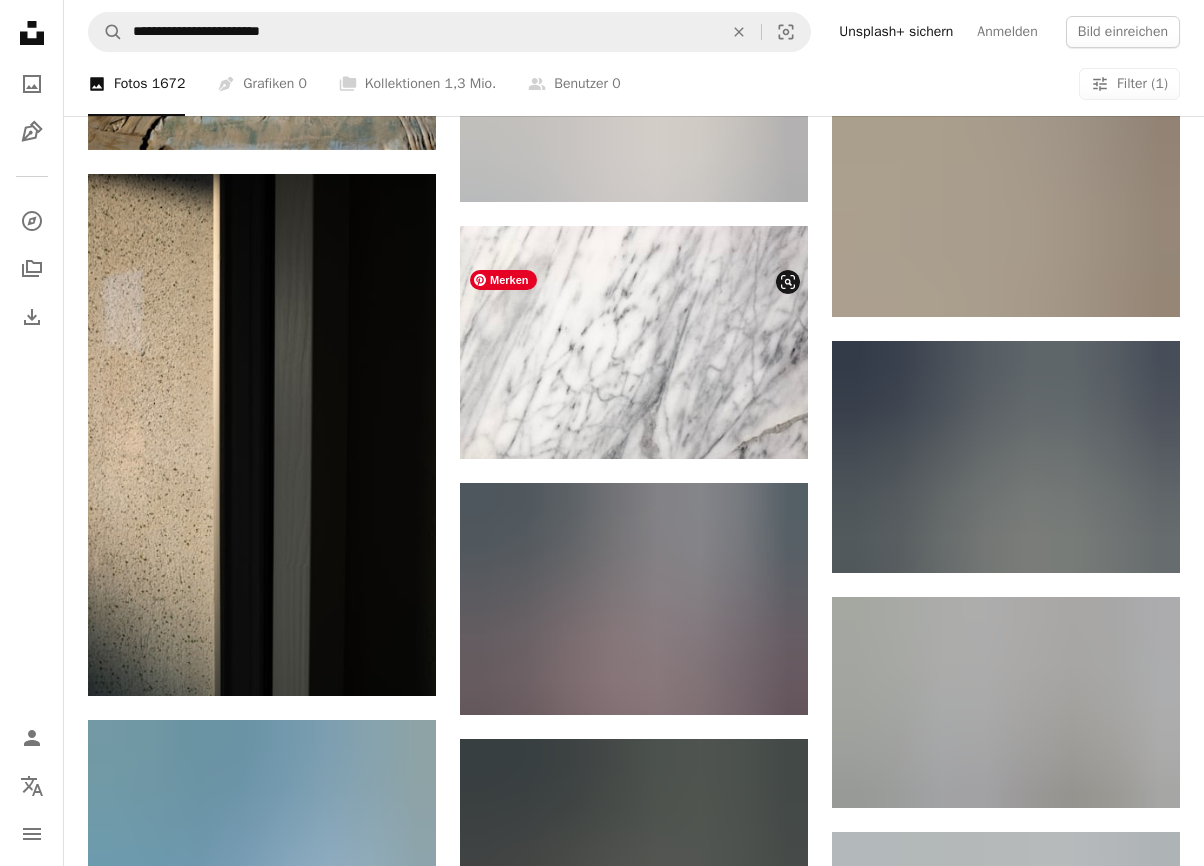 scroll, scrollTop: 39787, scrollLeft: 0, axis: vertical 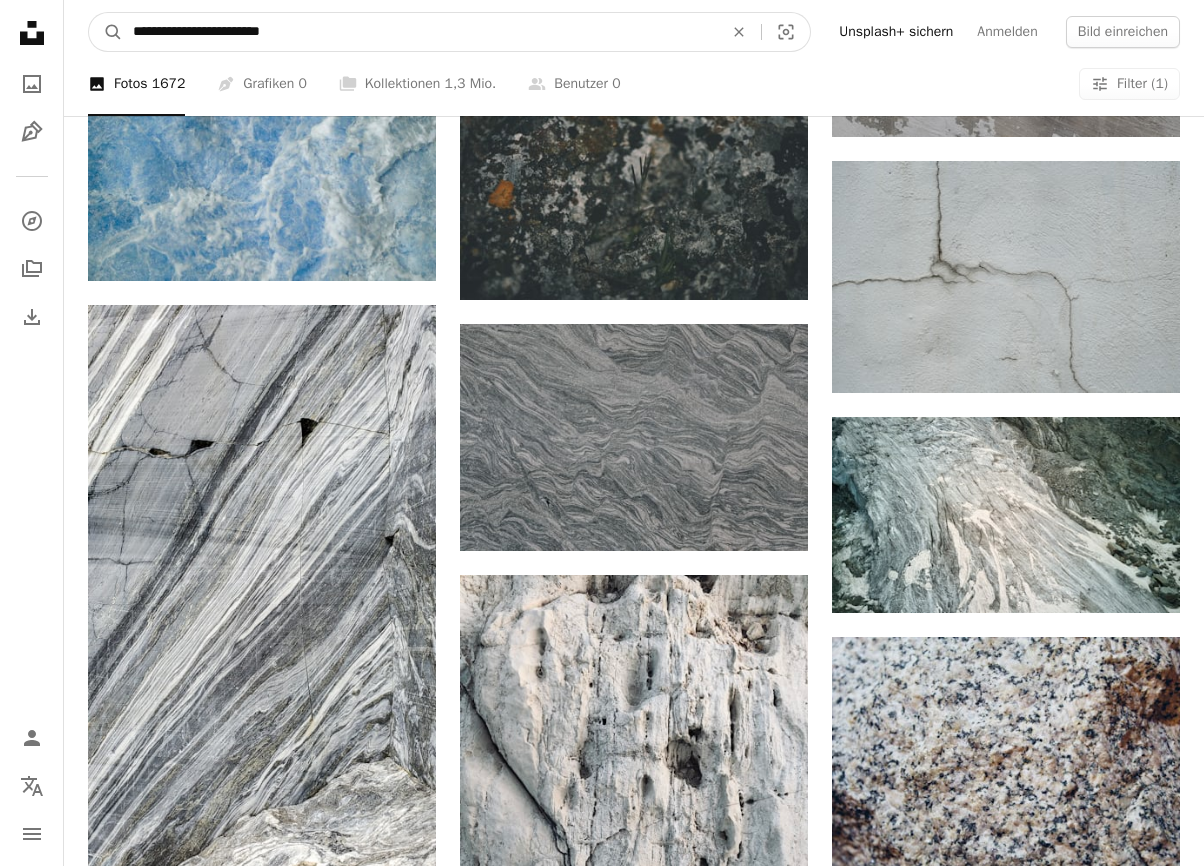 click on "**********" at bounding box center (420, 32) 